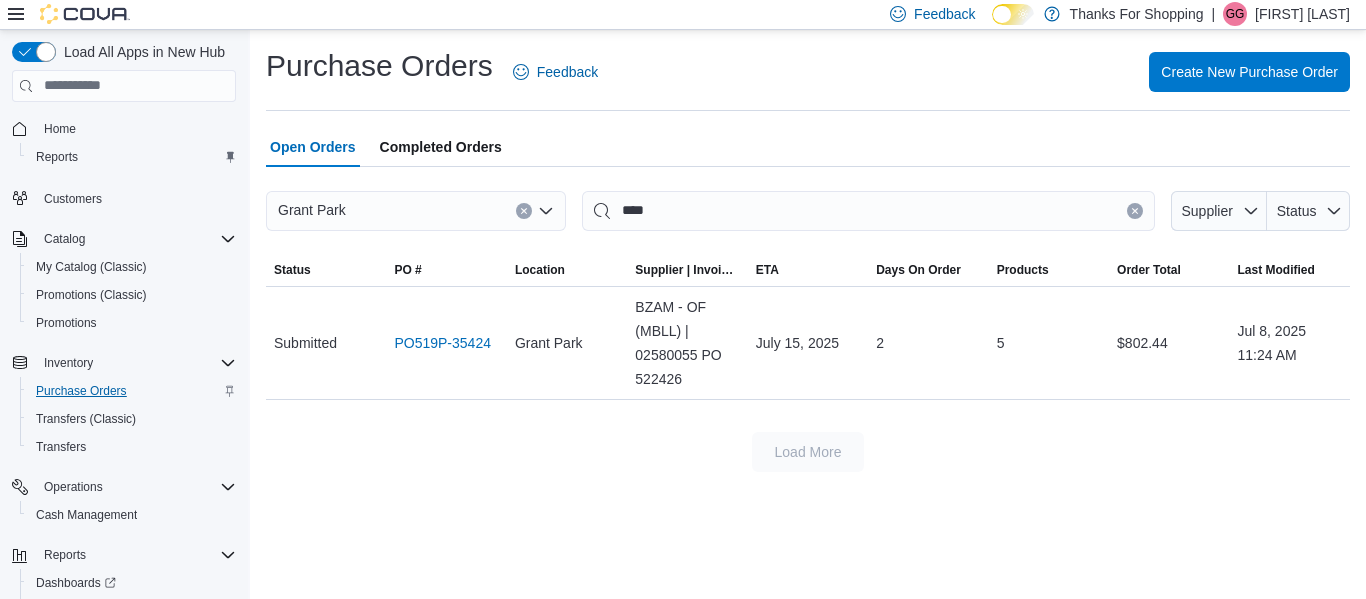 scroll, scrollTop: 0, scrollLeft: 0, axis: both 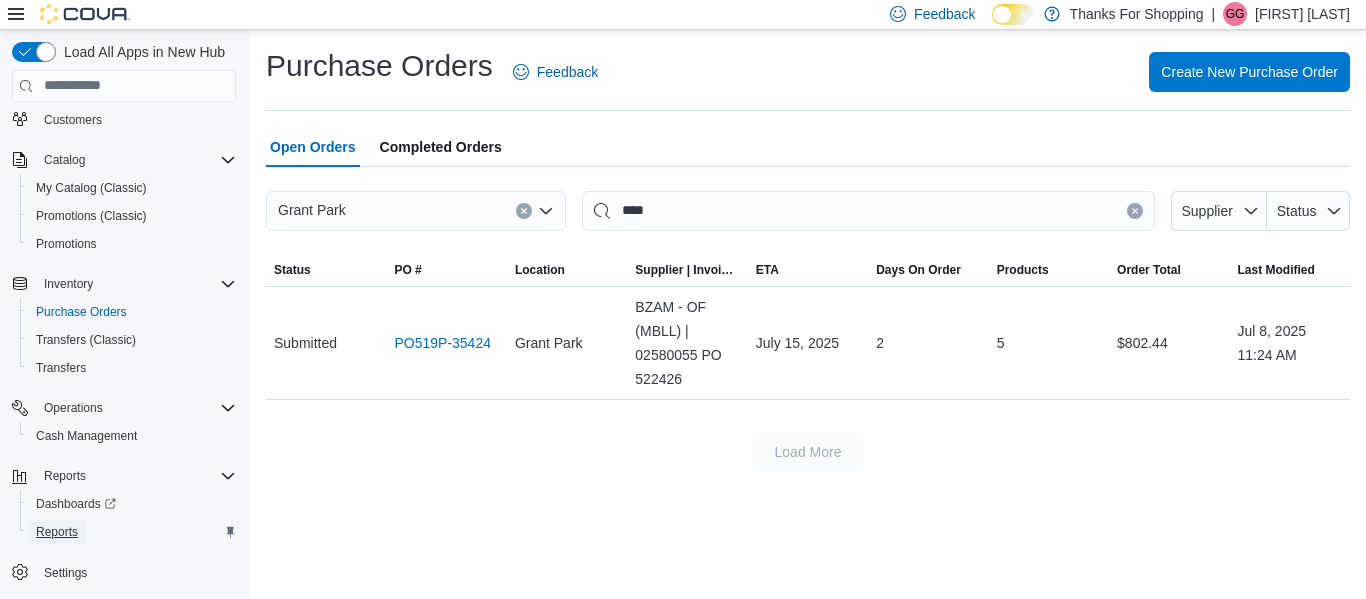 click on "Reports" at bounding box center (57, 532) 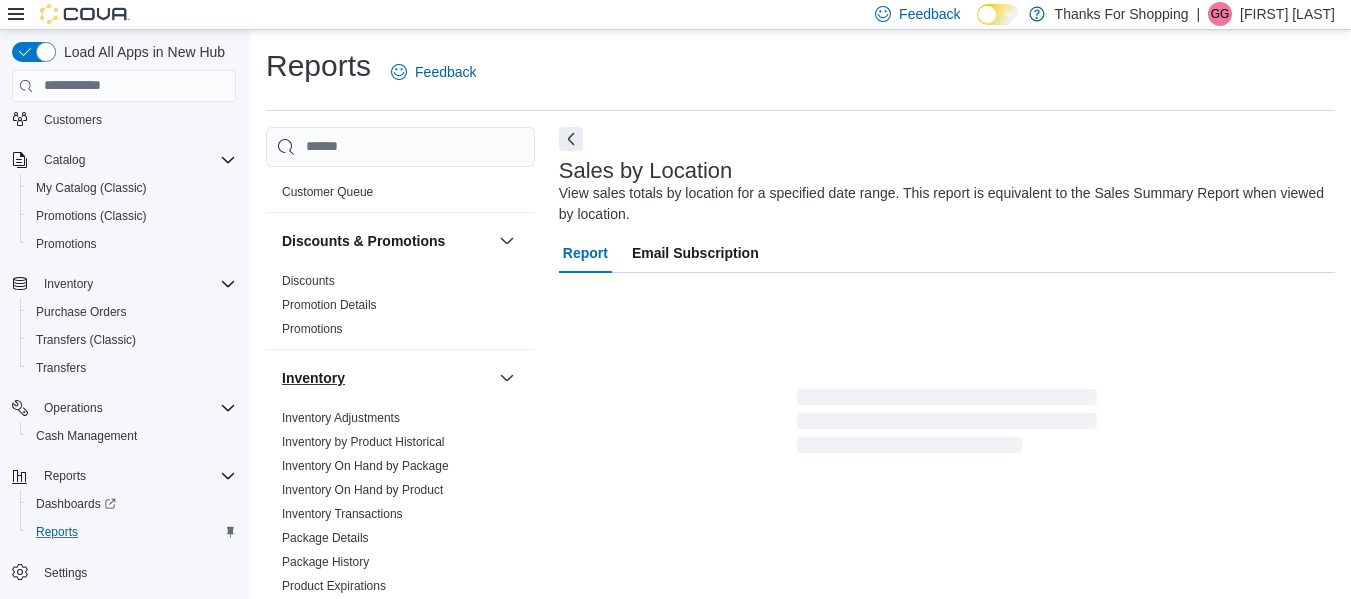 scroll, scrollTop: 300, scrollLeft: 0, axis: vertical 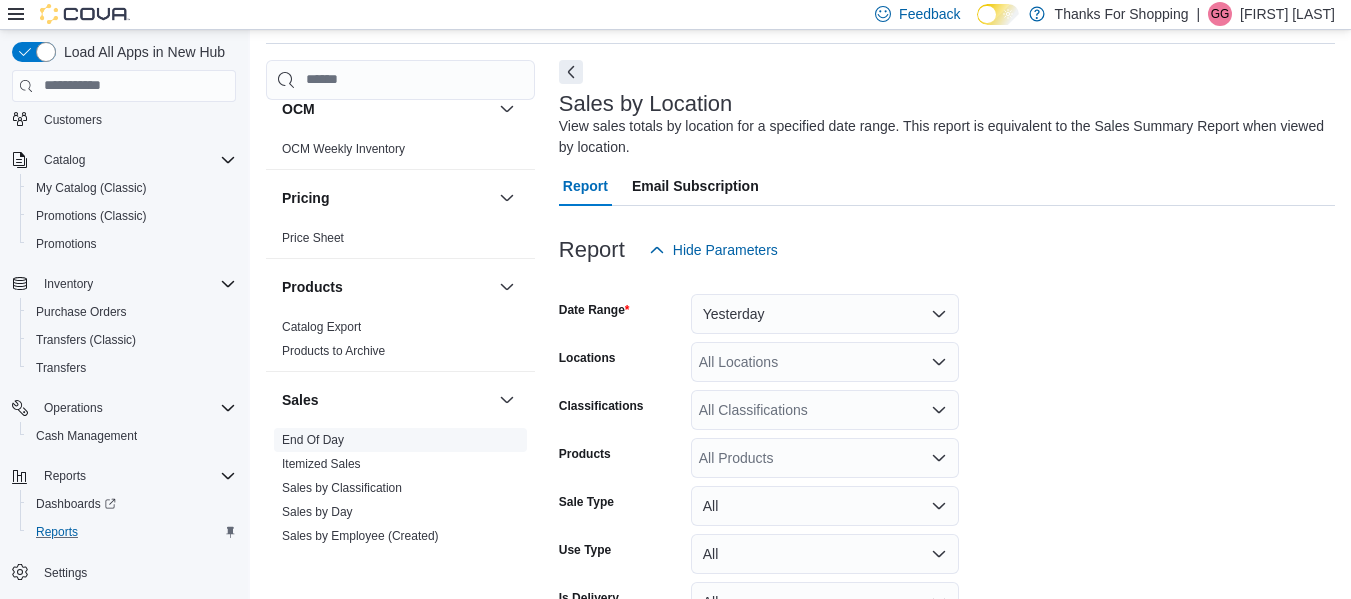 click on "End Of Day" at bounding box center [313, 440] 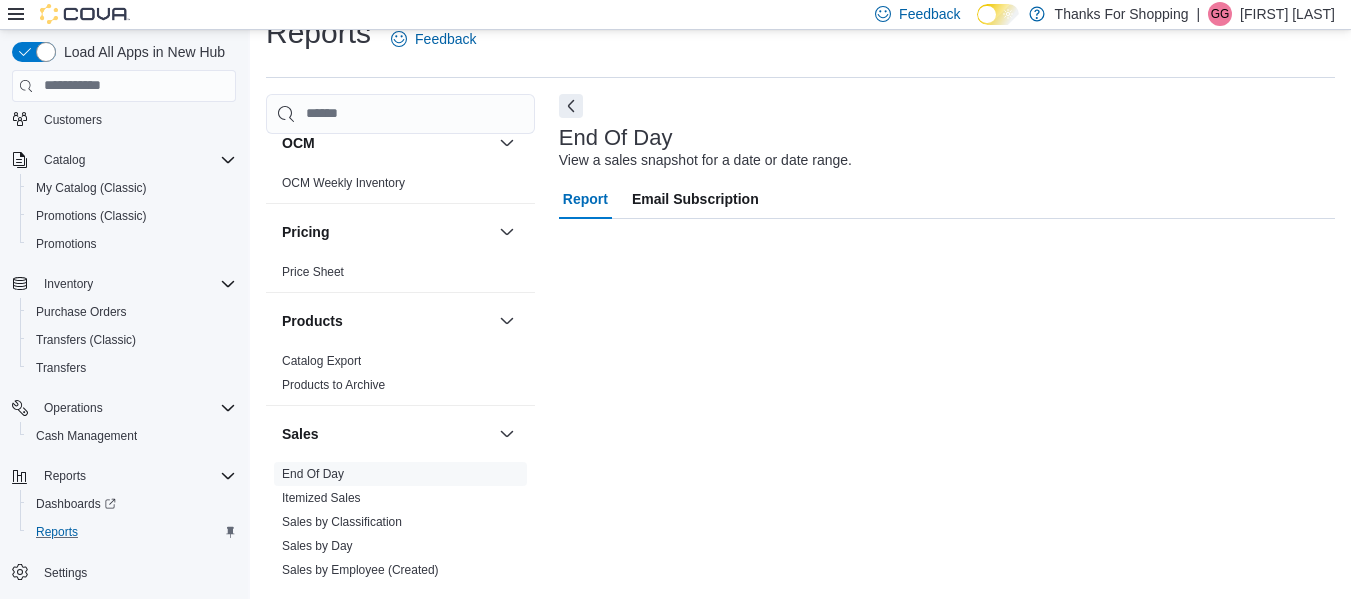 scroll, scrollTop: 33, scrollLeft: 0, axis: vertical 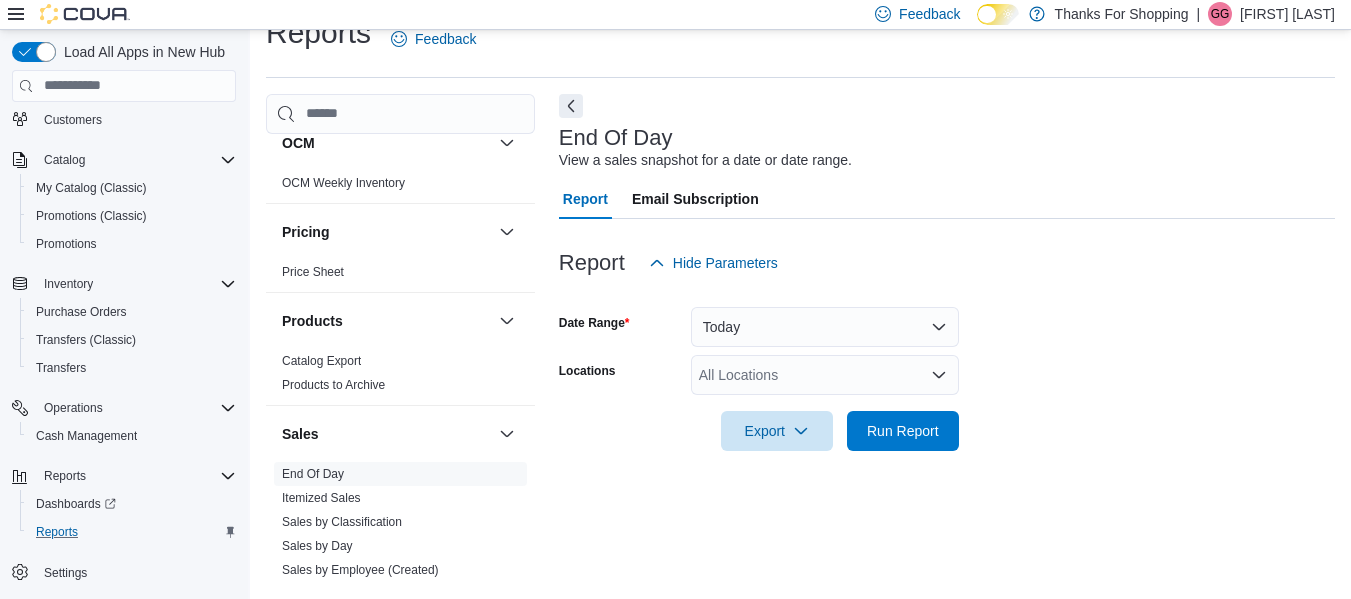 click on "All Locations" at bounding box center [825, 375] 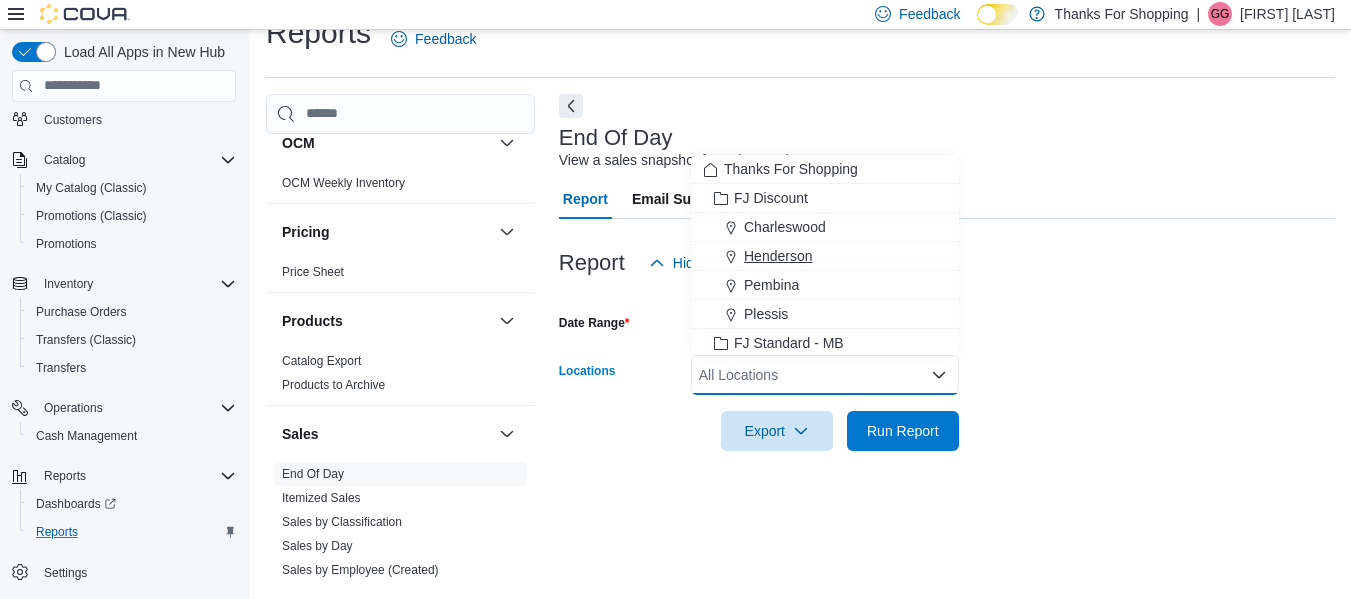 scroll, scrollTop: 100, scrollLeft: 0, axis: vertical 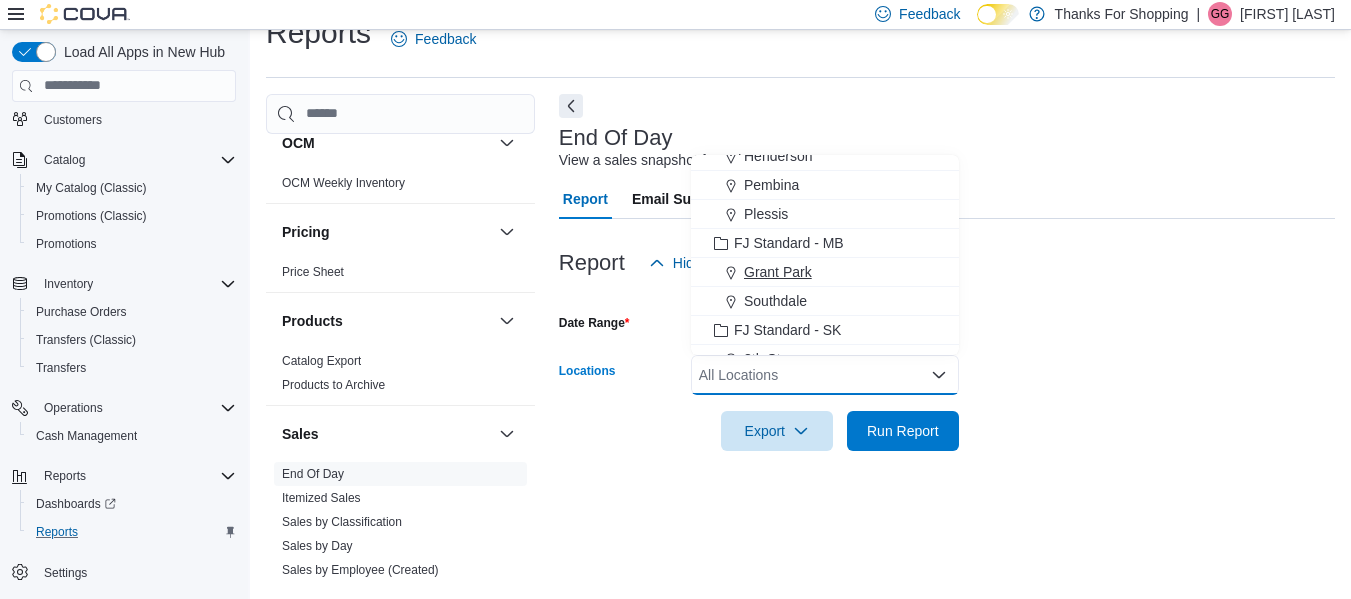 click on "Grant Park" at bounding box center [825, 272] 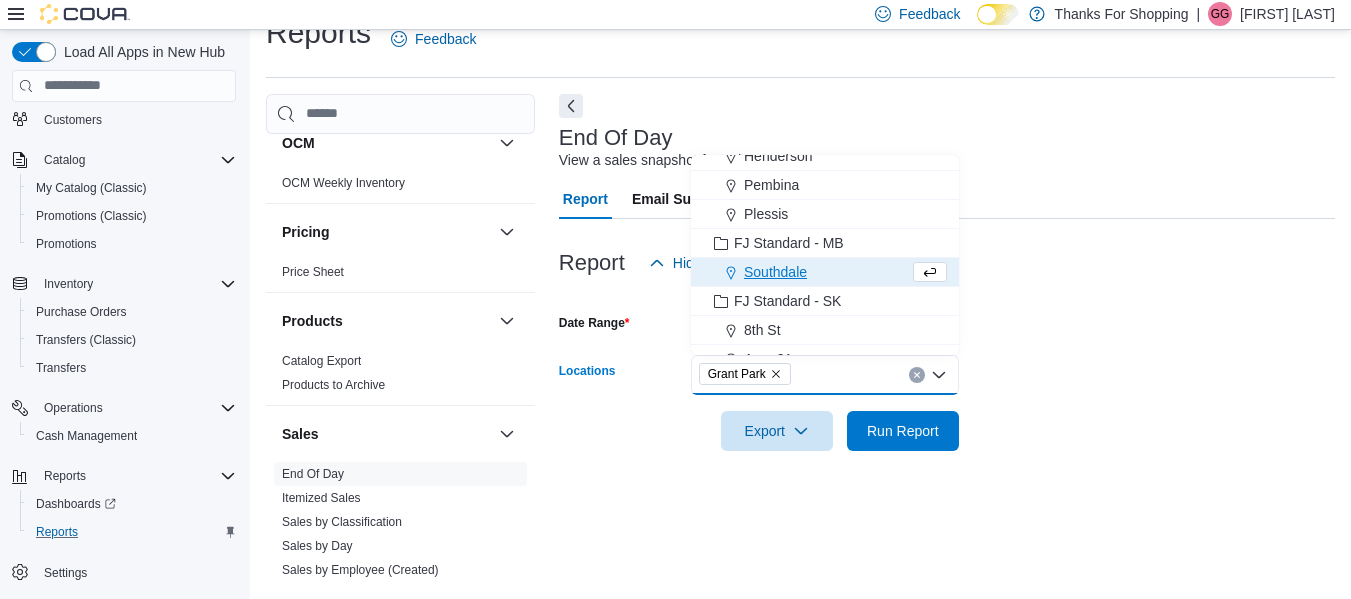 click on "Report Hide Parameters" at bounding box center (947, 263) 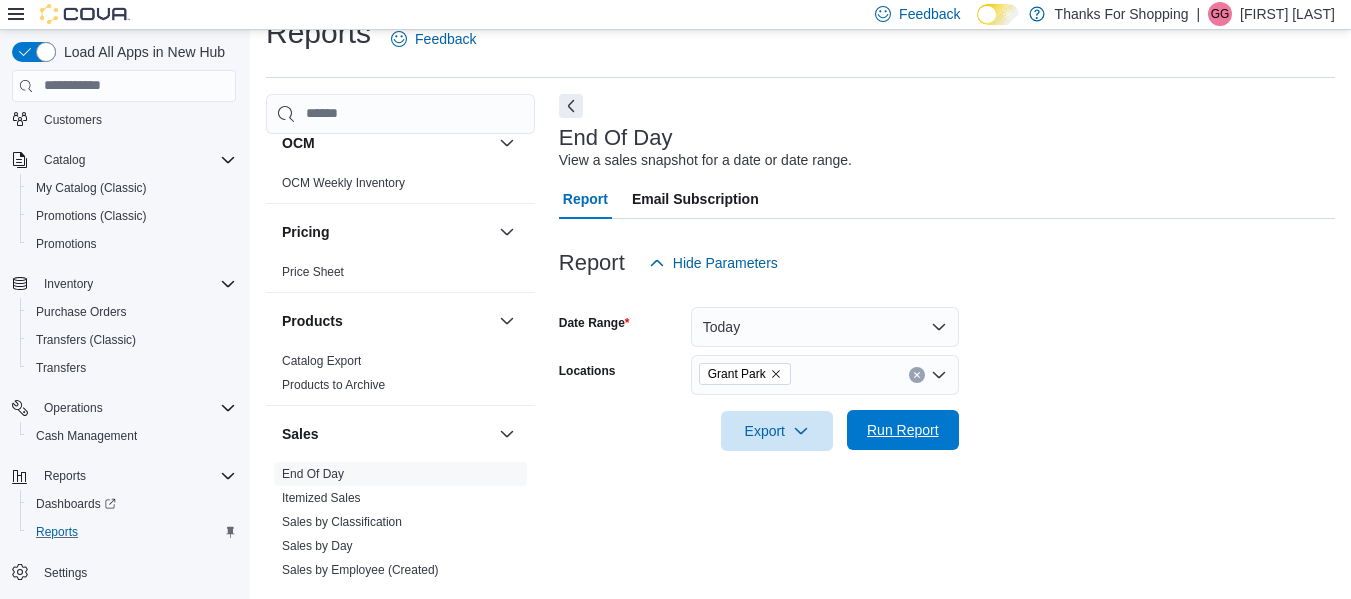 click on "Run Report" at bounding box center (903, 430) 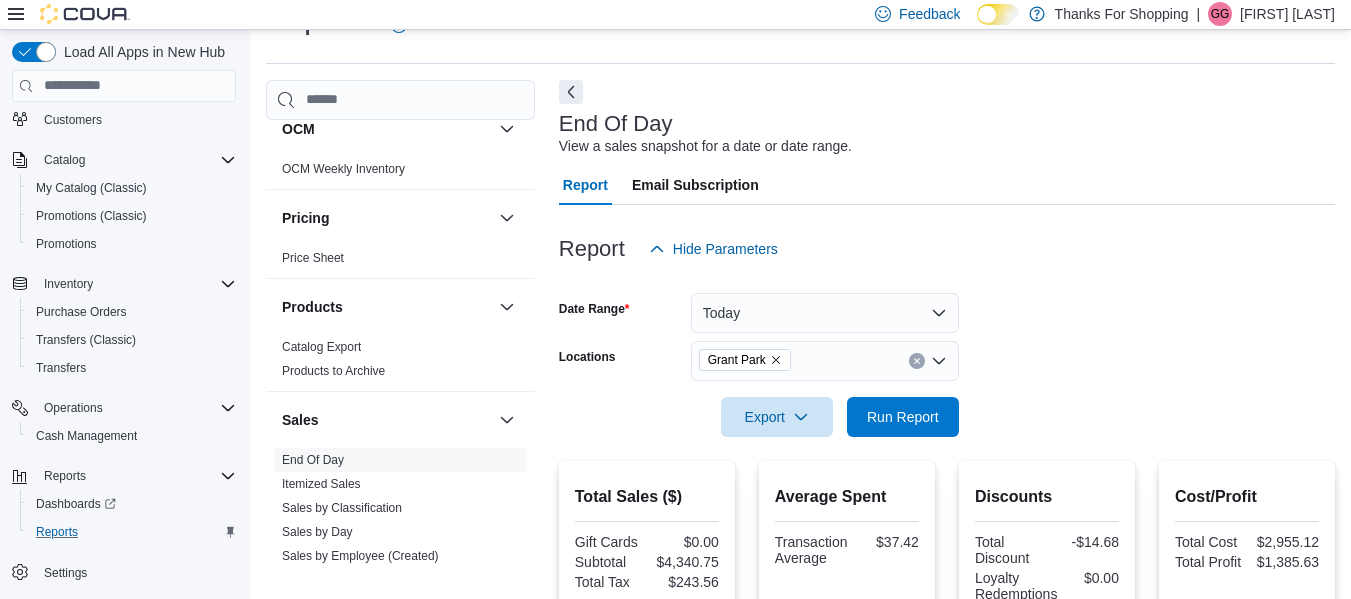 scroll, scrollTop: 0, scrollLeft: 0, axis: both 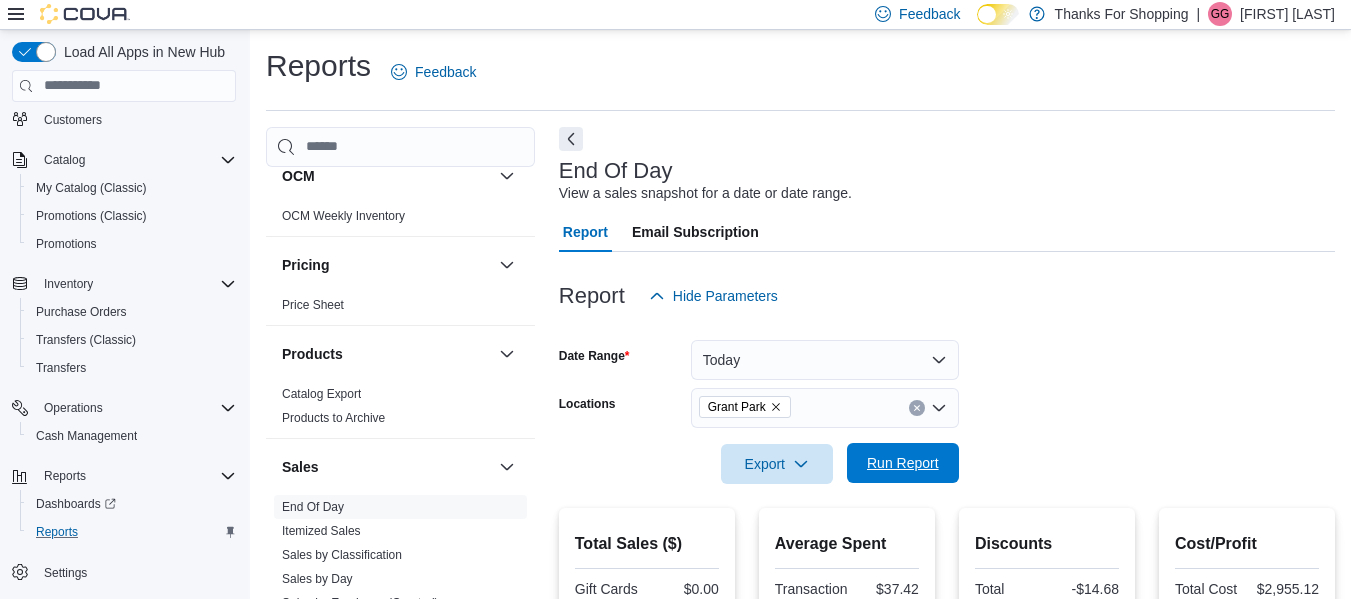 click on "Run Report" at bounding box center (903, 463) 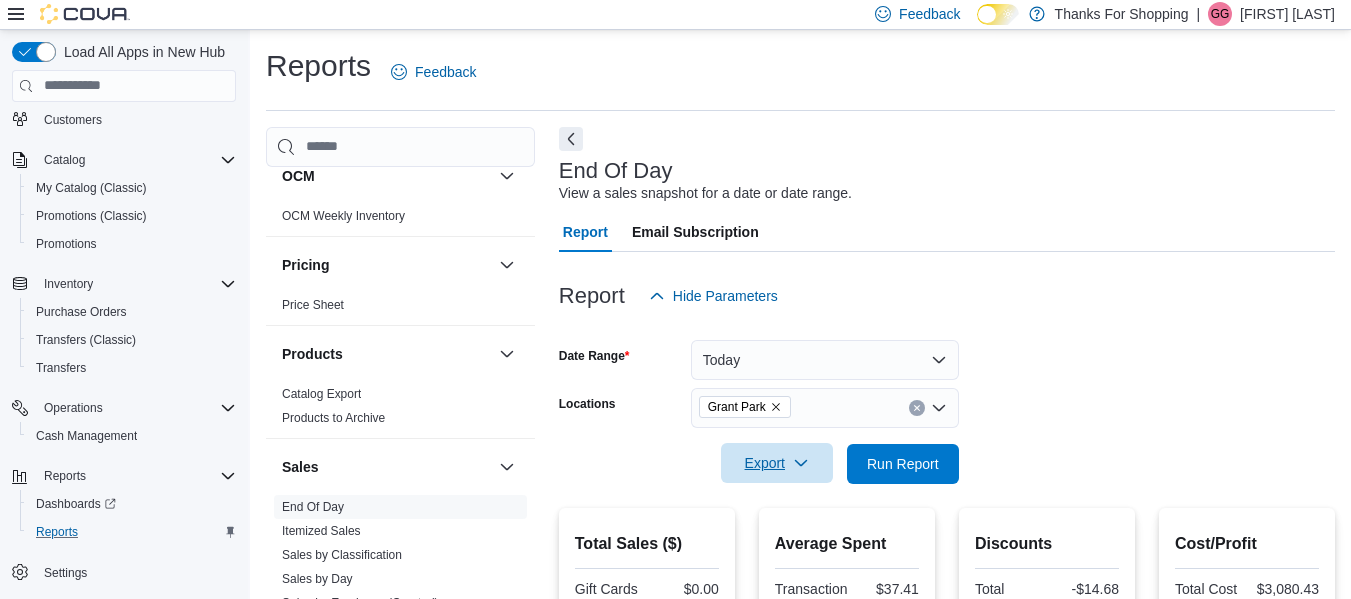 click on "Export" at bounding box center (777, 463) 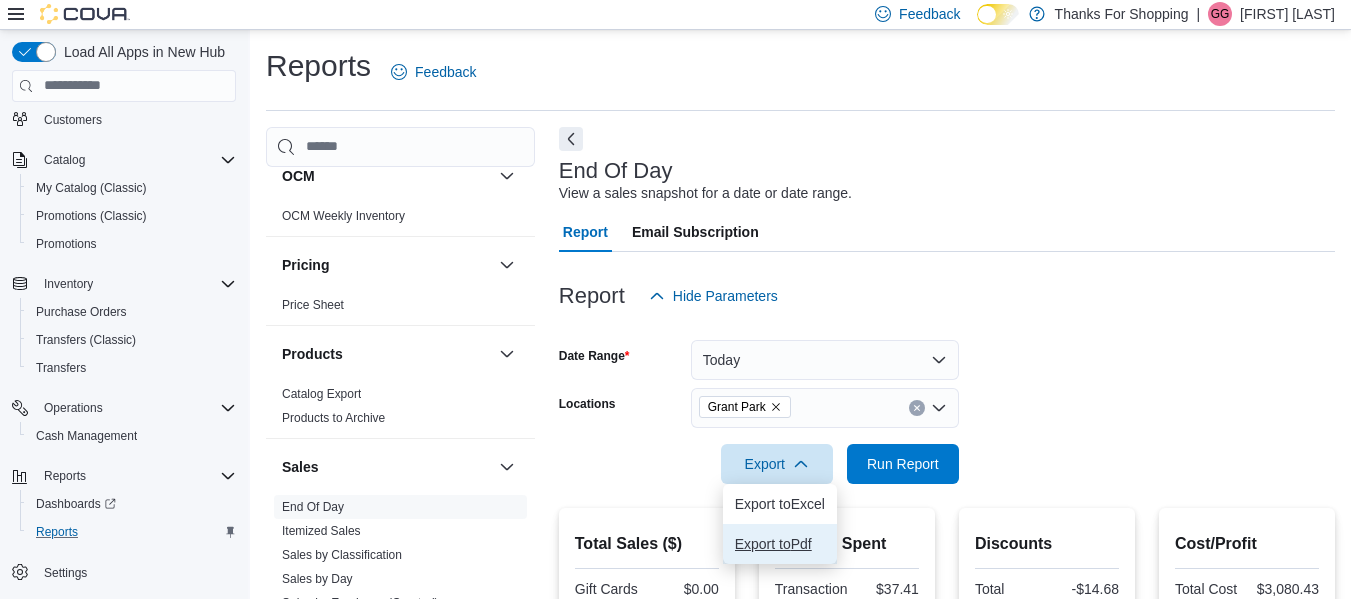 click on "Export to  Pdf" at bounding box center [780, 544] 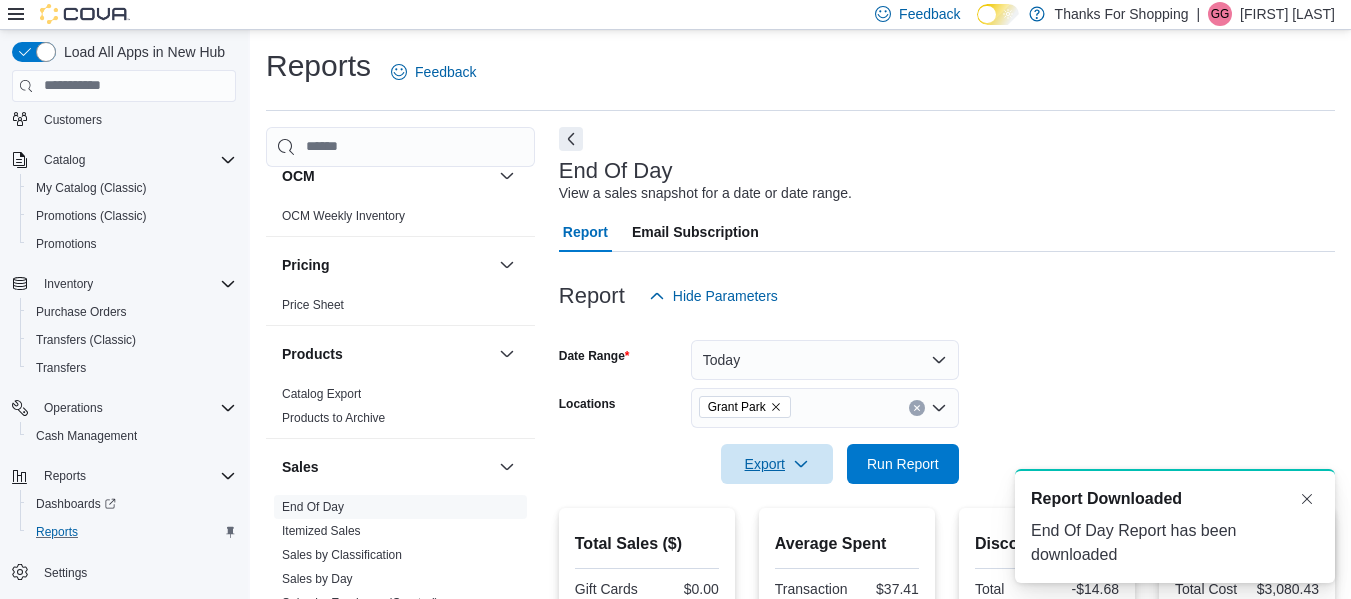 scroll, scrollTop: 0, scrollLeft: 0, axis: both 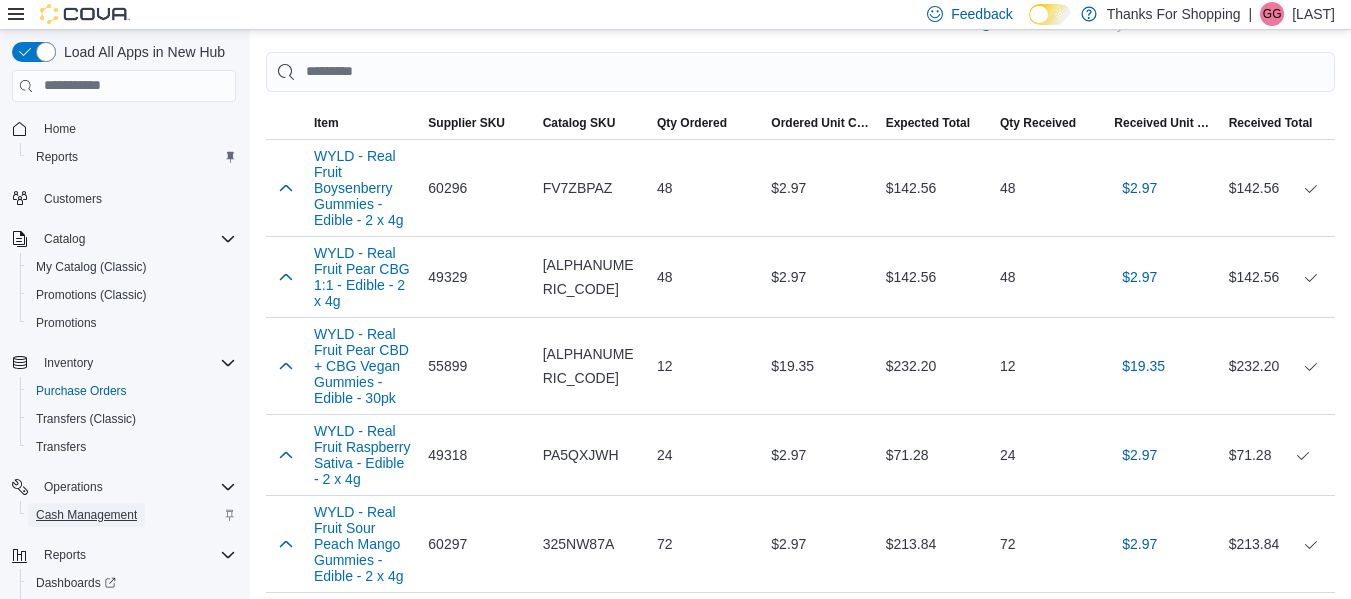 drag, startPoint x: 117, startPoint y: 512, endPoint x: 148, endPoint y: 453, distance: 66.64833 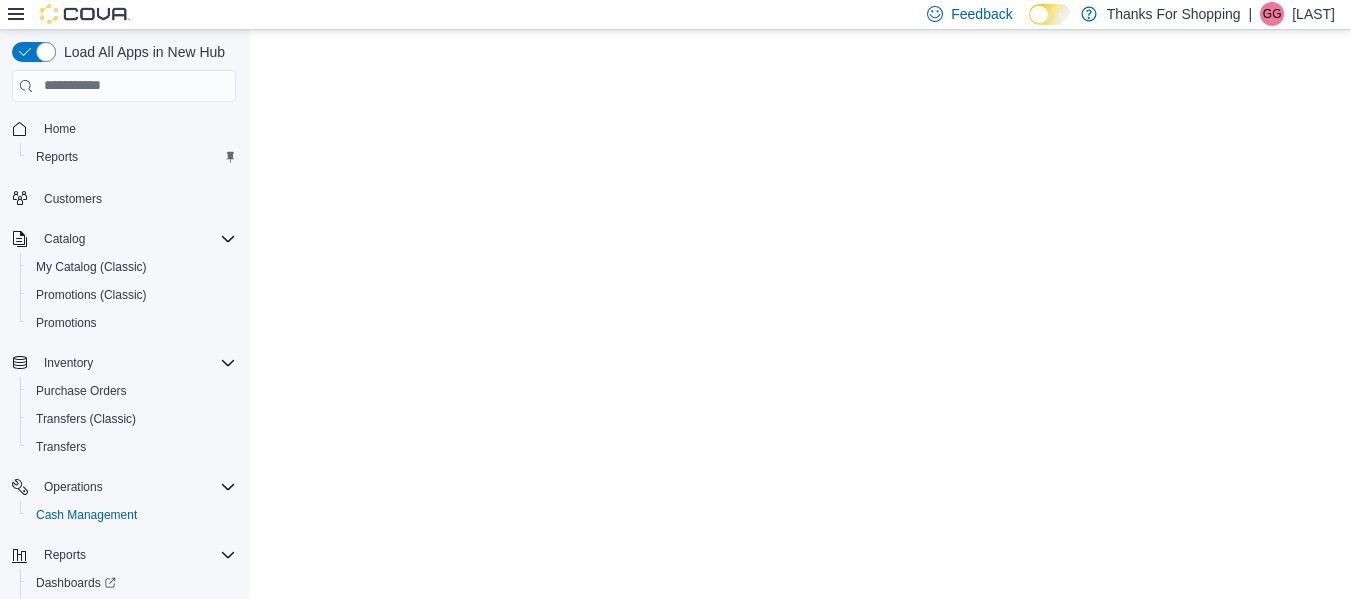 scroll, scrollTop: 0, scrollLeft: 0, axis: both 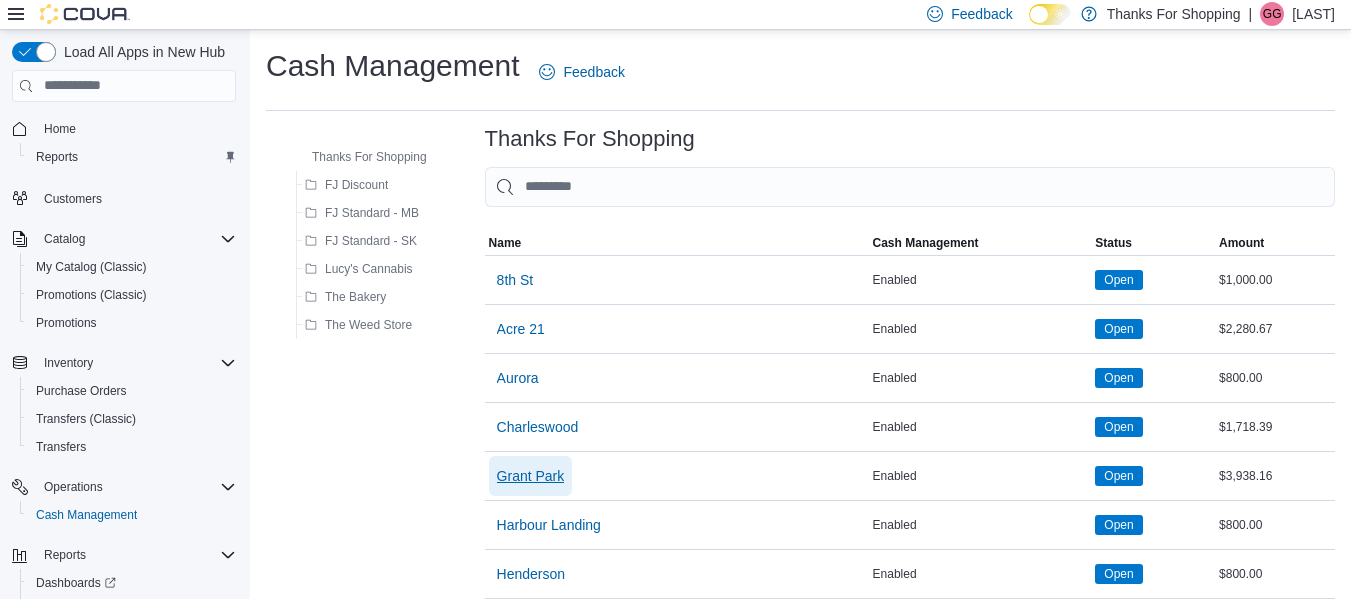 click on "Grant Park" at bounding box center [531, 476] 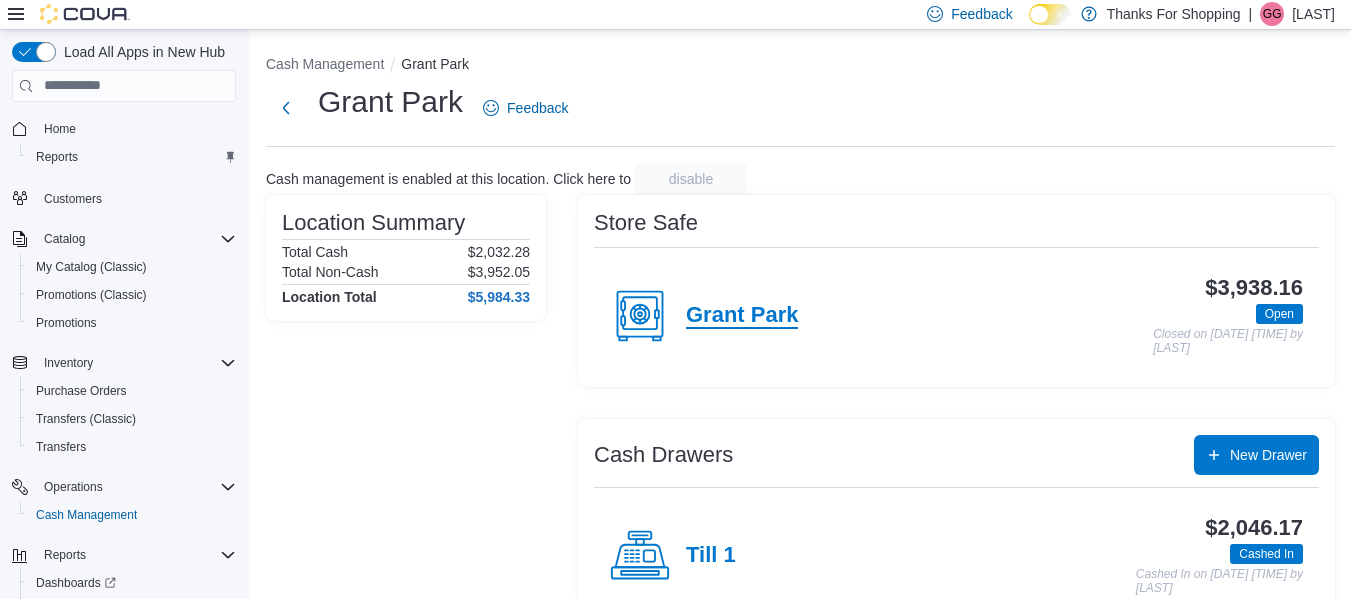 click on "Grant Park" at bounding box center (742, 316) 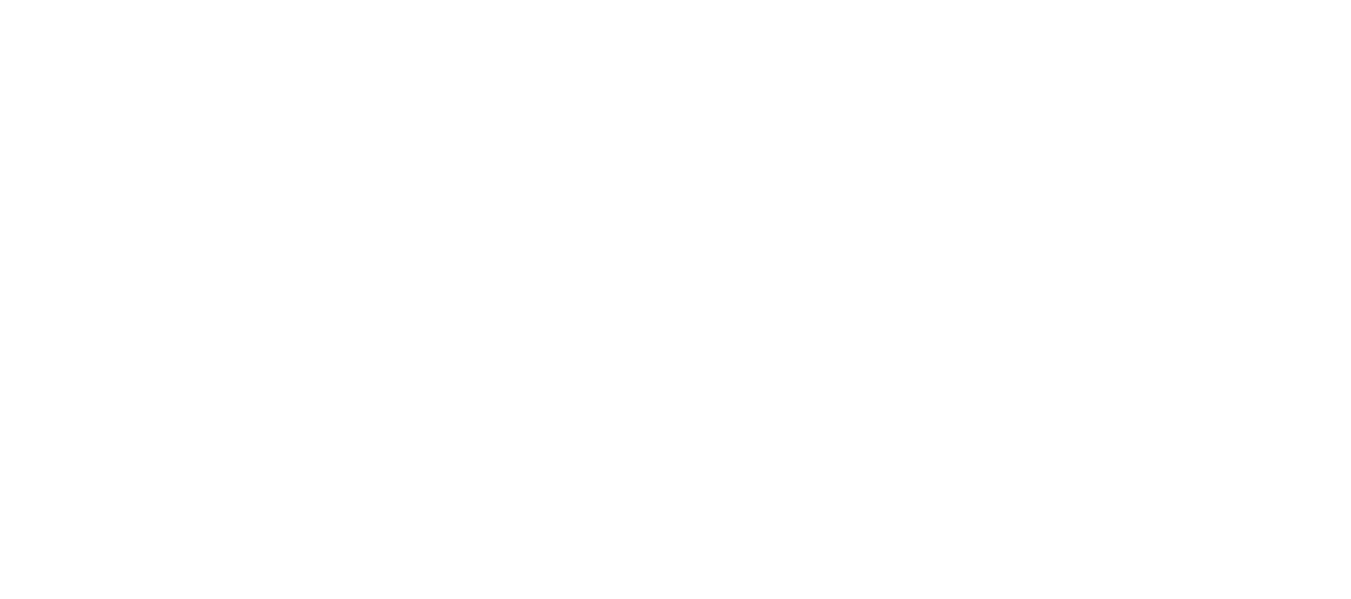 scroll, scrollTop: 0, scrollLeft: 0, axis: both 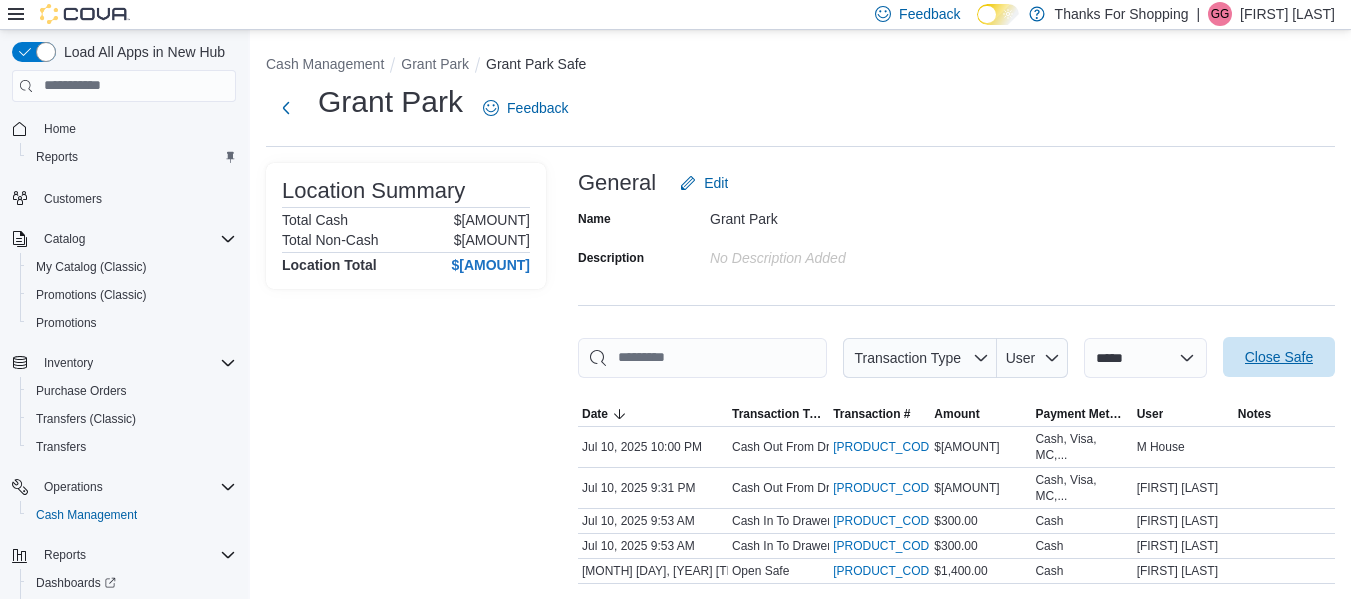 click on "Close Safe" at bounding box center [1279, 357] 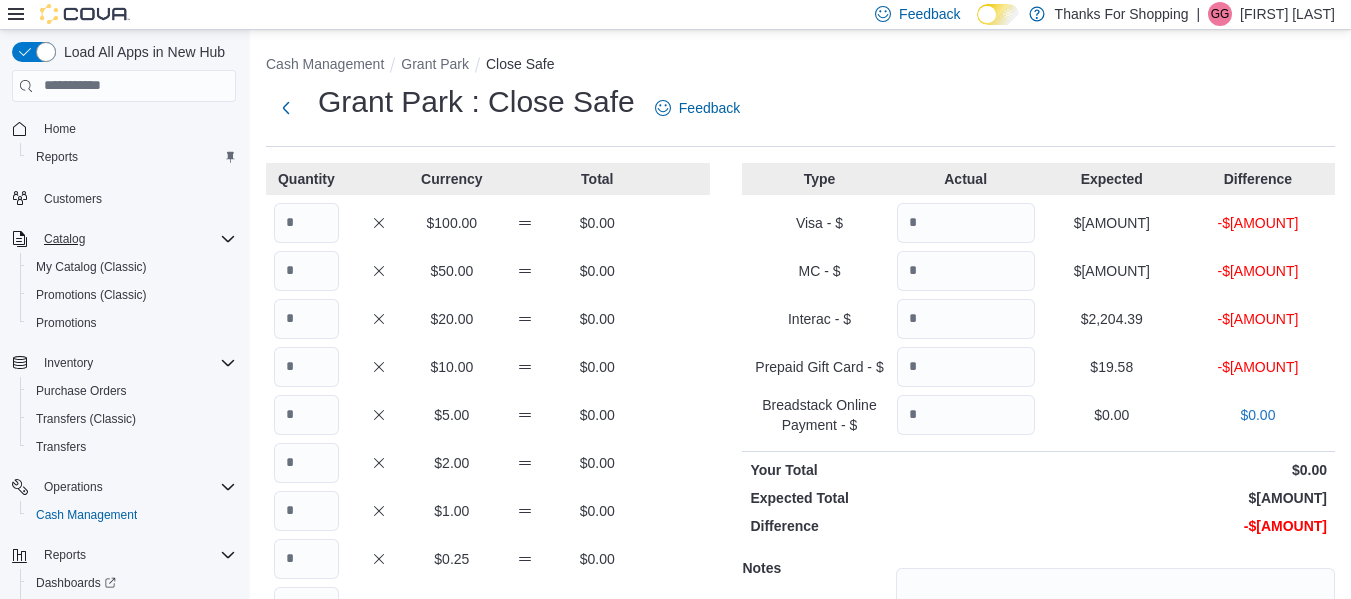 click 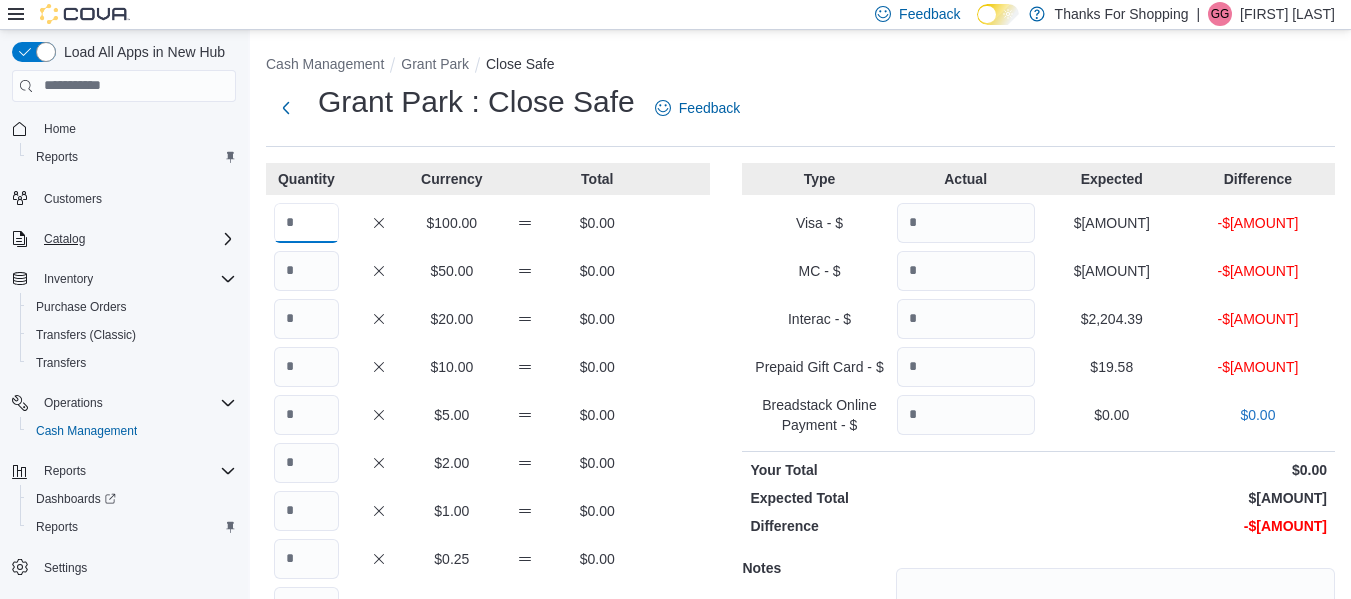 click at bounding box center (306, 223) 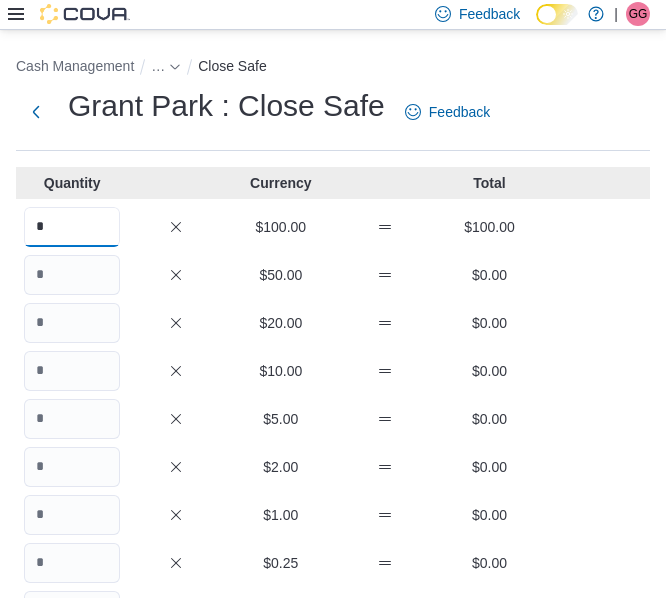 type on "*" 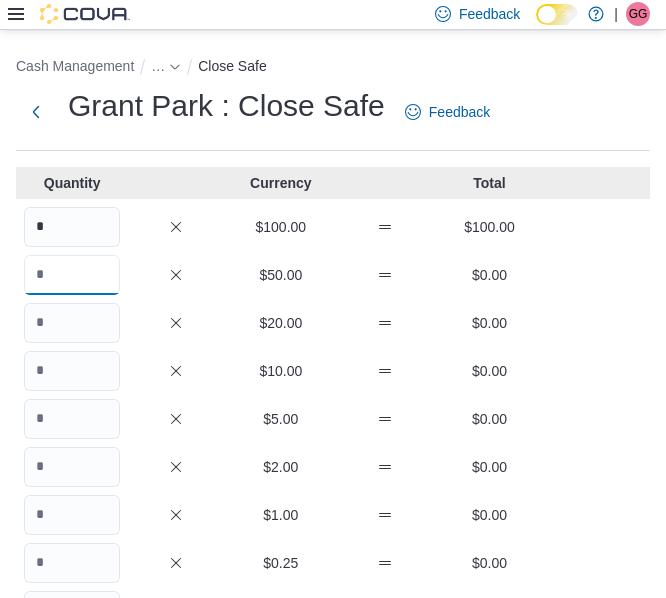 click at bounding box center [72, 275] 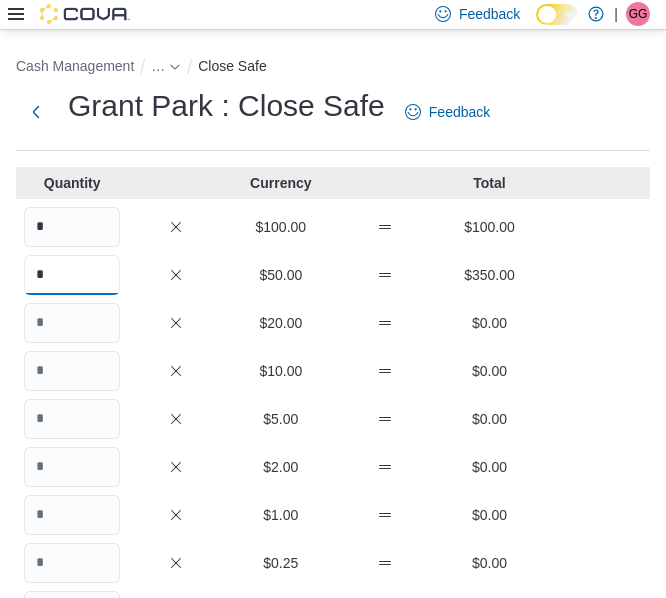 type on "*" 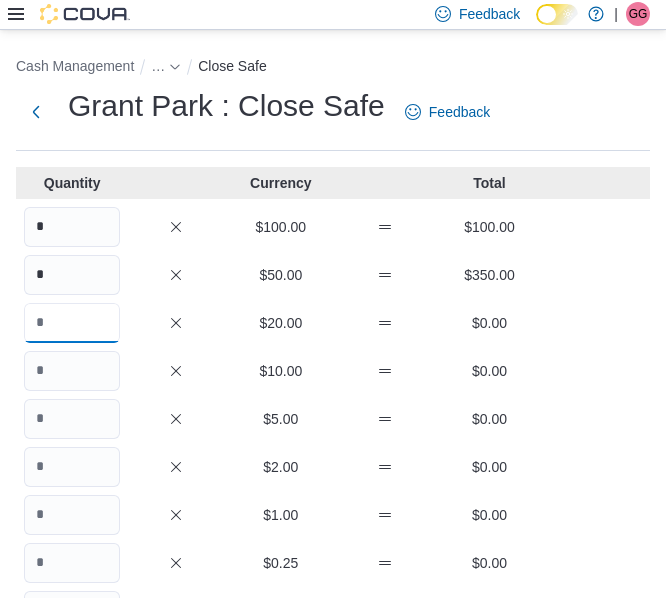 click at bounding box center [72, 323] 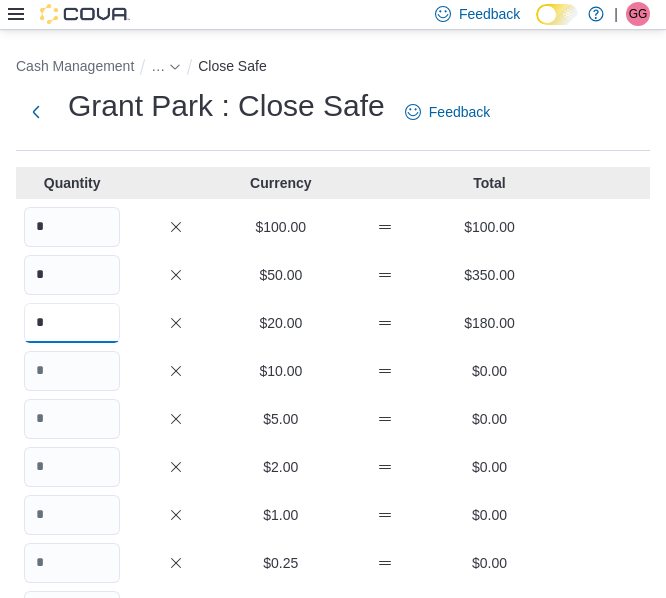 type on "*" 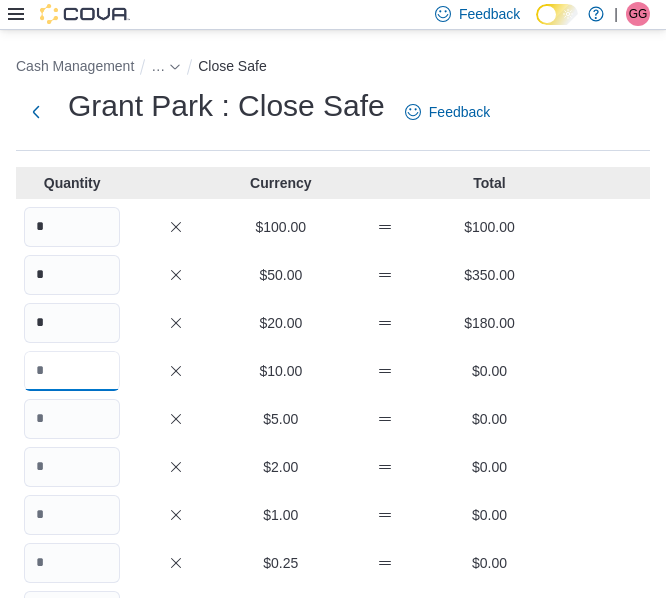 click at bounding box center [72, 371] 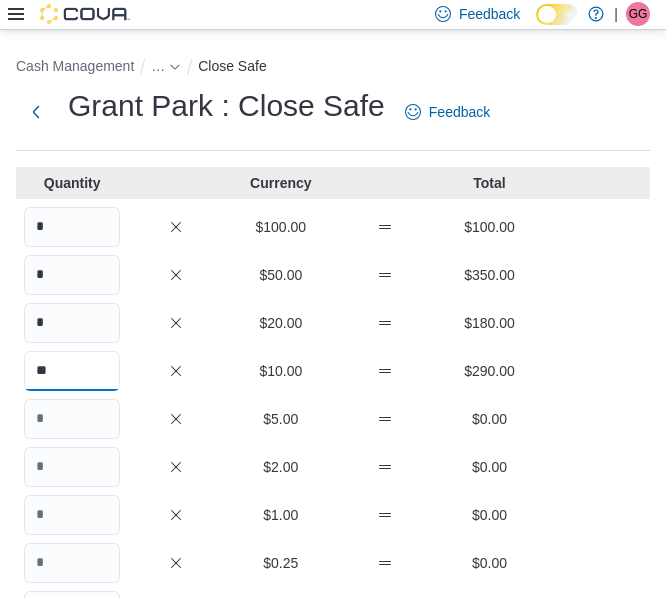 type on "**" 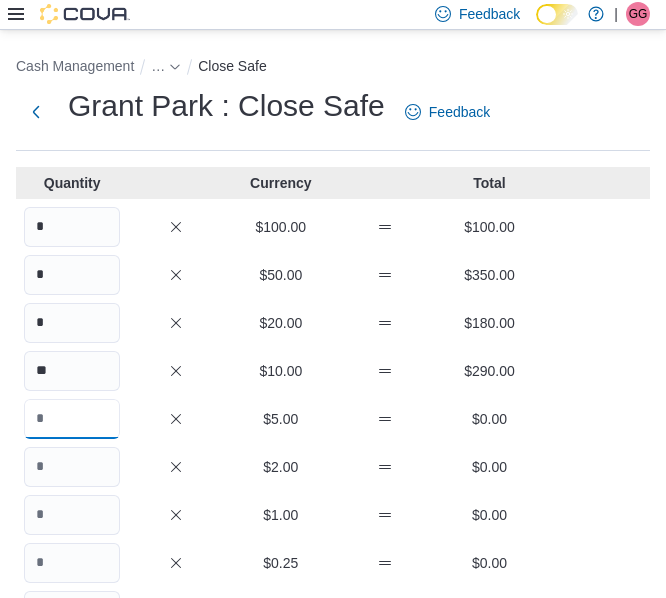 click at bounding box center (72, 419) 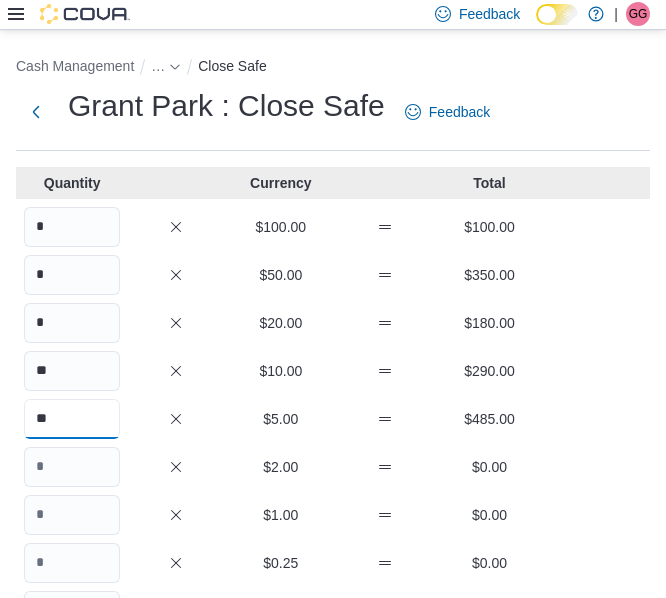 type on "**" 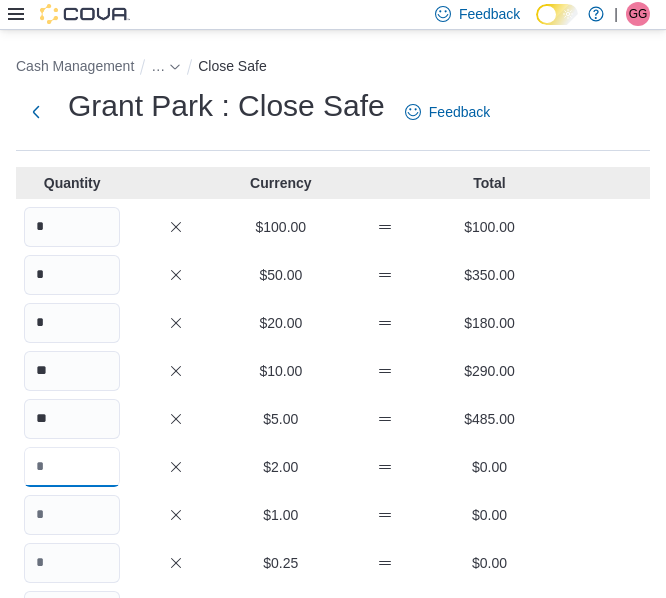 click at bounding box center [72, 467] 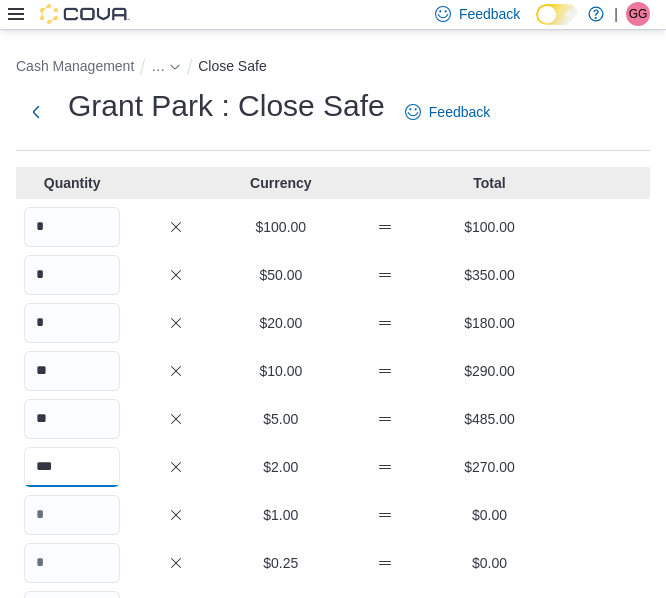 type on "***" 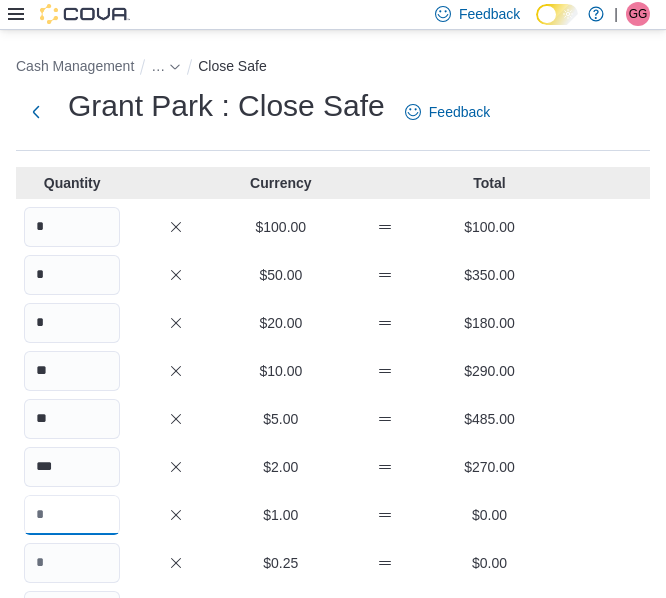 click at bounding box center (72, 515) 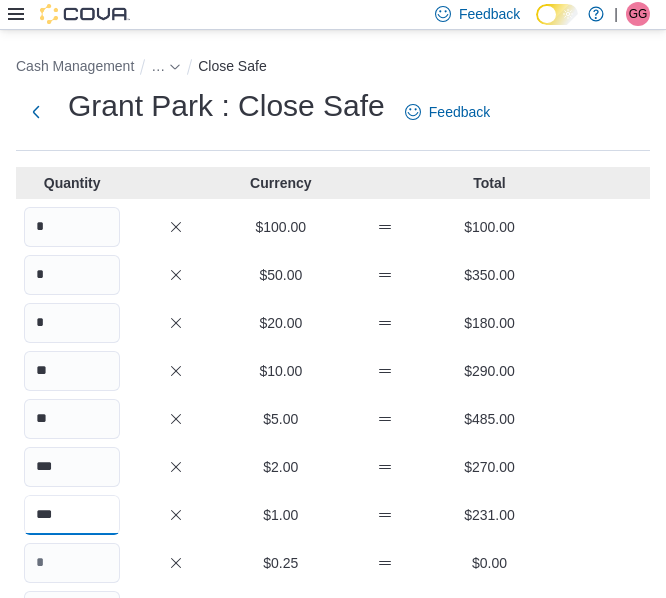 type on "***" 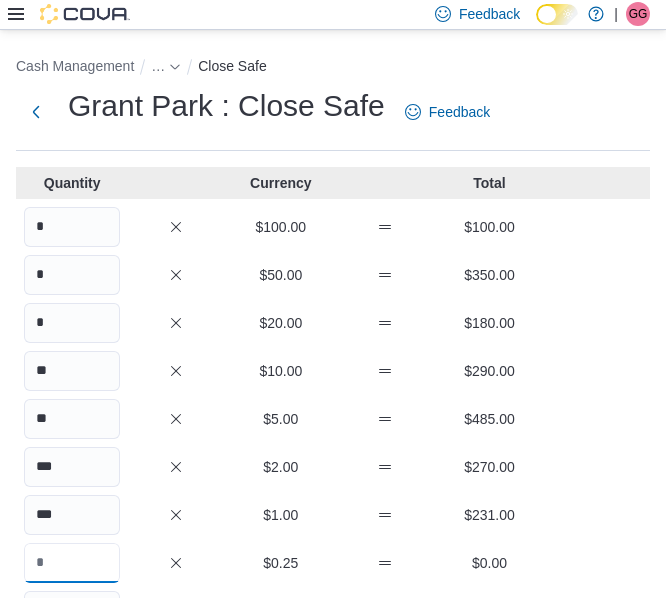 click at bounding box center (72, 563) 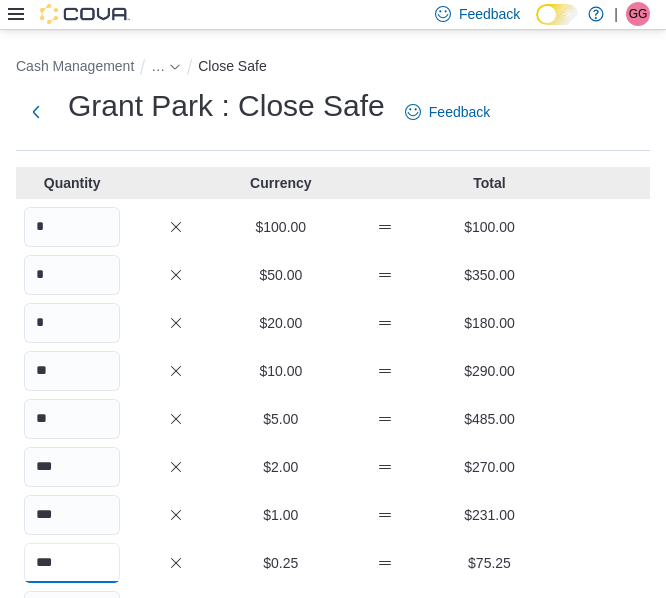 type on "***" 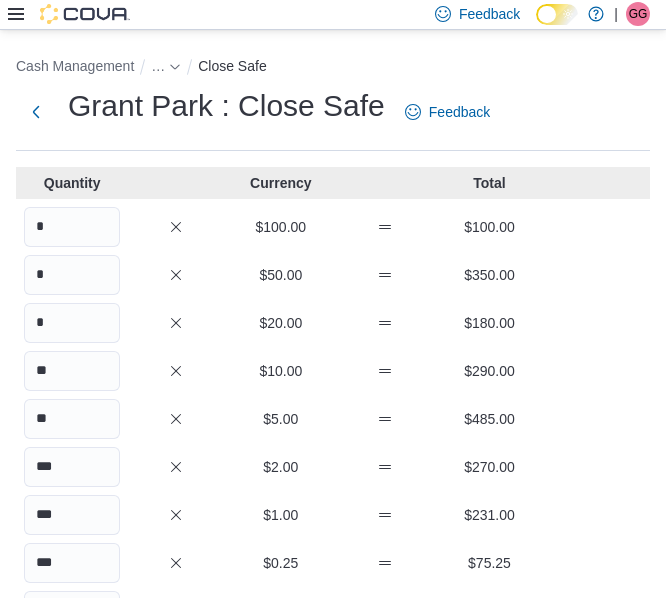 click on "*** $2.00 $270.00" at bounding box center (333, 467) 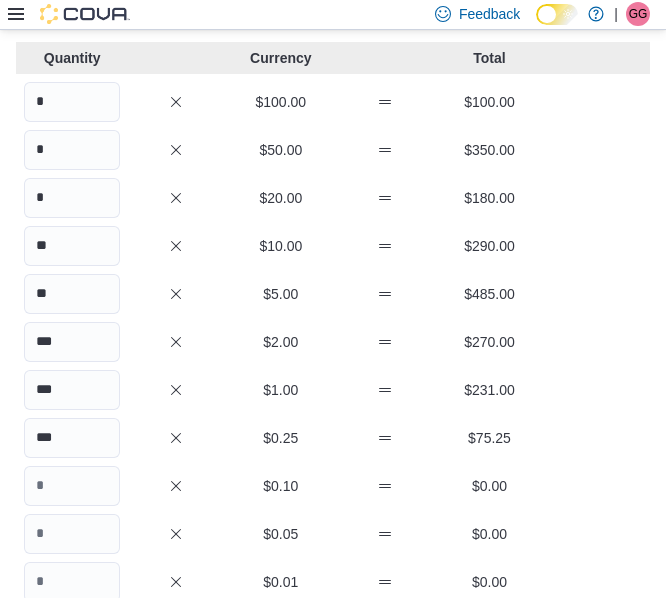 scroll, scrollTop: 300, scrollLeft: 0, axis: vertical 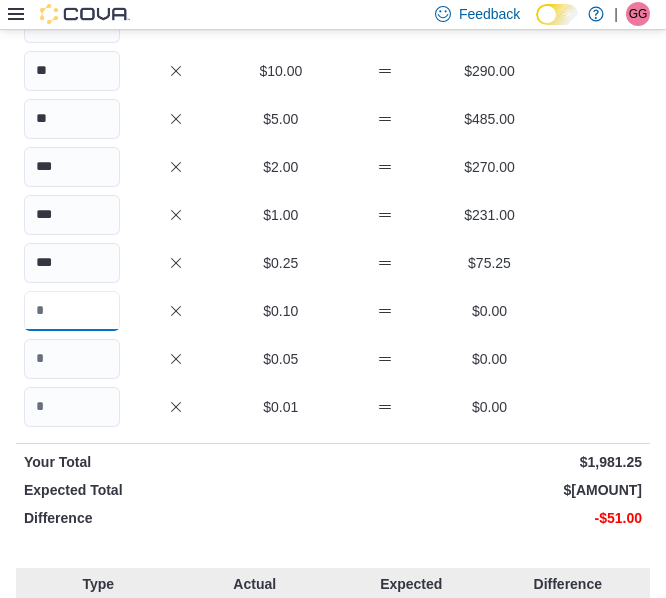 click at bounding box center [72, 311] 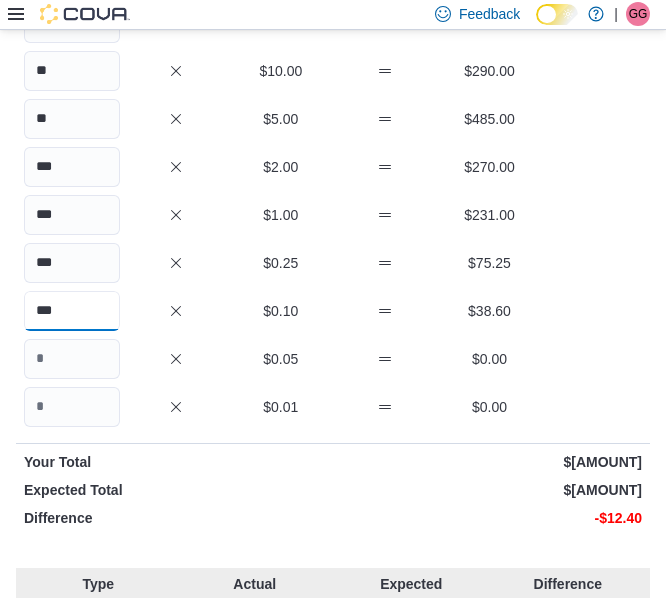 type on "***" 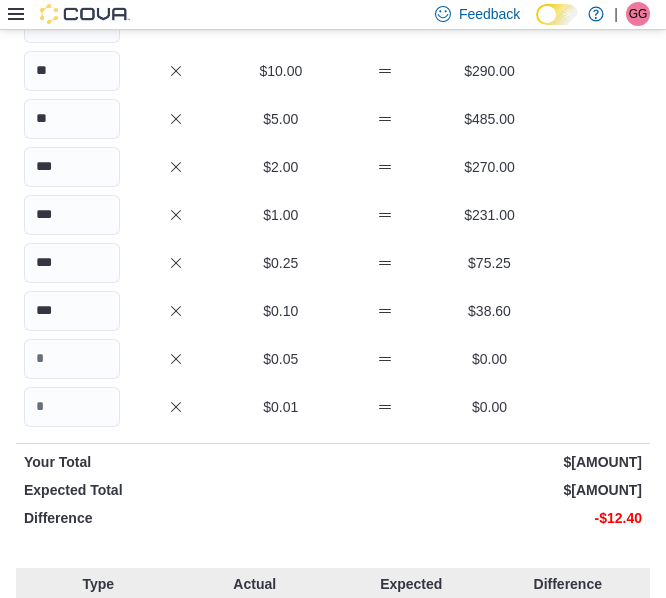 click on "Quantity Currency Total * $100.00 $100.00 * $50.00 $350.00 * $20.00 $180.00 ** $10.00 $290.00 ** $5.00 $485.00 *** $2.00 $270.00 *** $1.00 $231.00 *** $0.25 $75.25 *** $0.10 $38.60 $0.05 $0.00 $0.01 $0.00 Your Total $2,019.85 Expected Total $2,032.25 Difference  -$12.40" at bounding box center [333, 201] 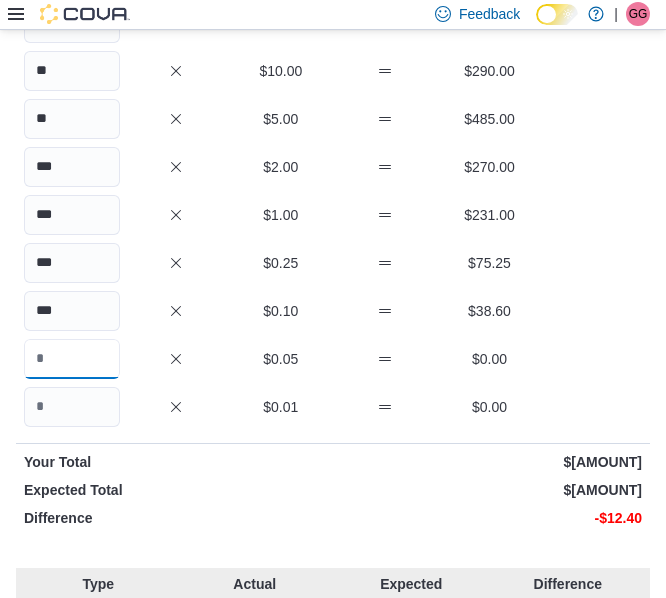 click at bounding box center (72, 359) 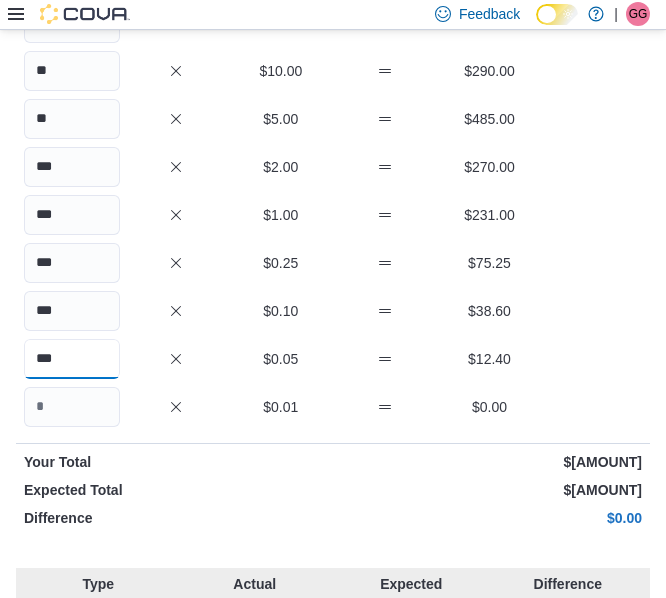 type on "***" 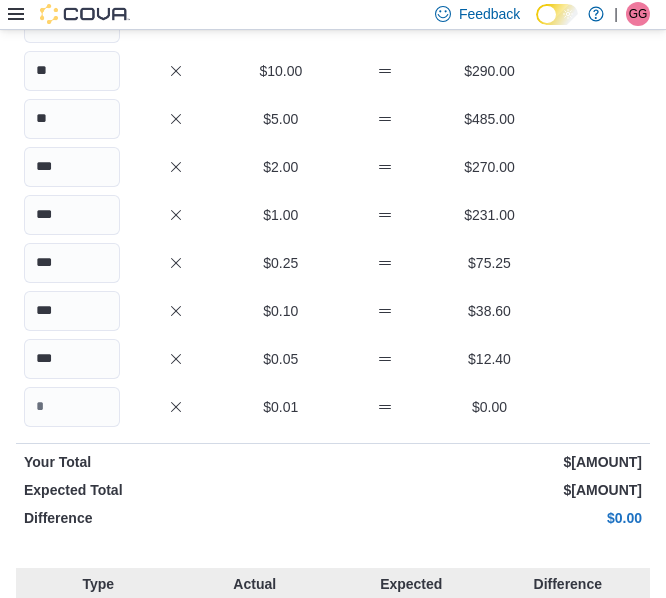 click on "$0.10" at bounding box center [281, 311] 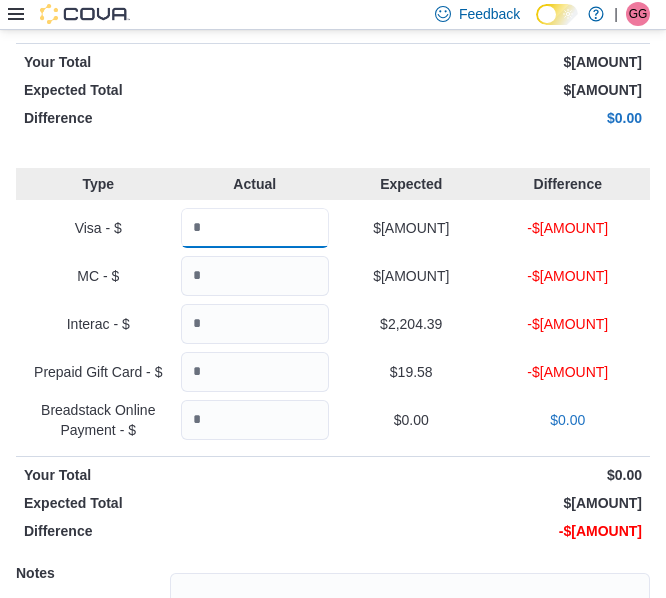 click at bounding box center [255, 228] 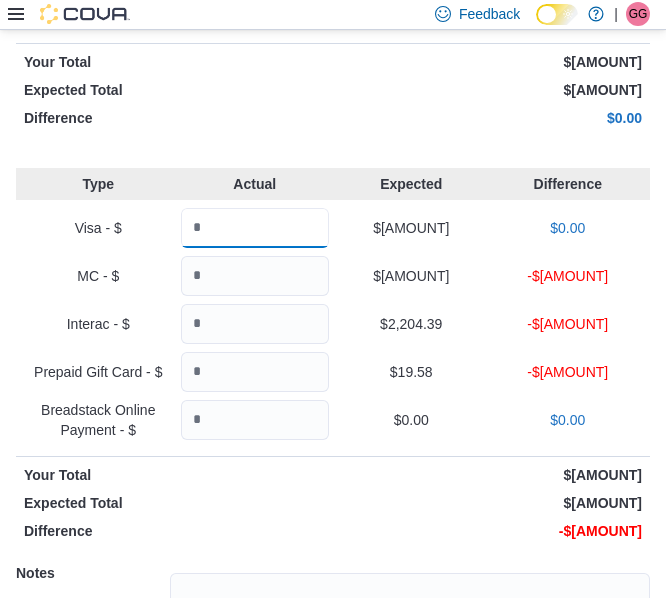 type on "*******" 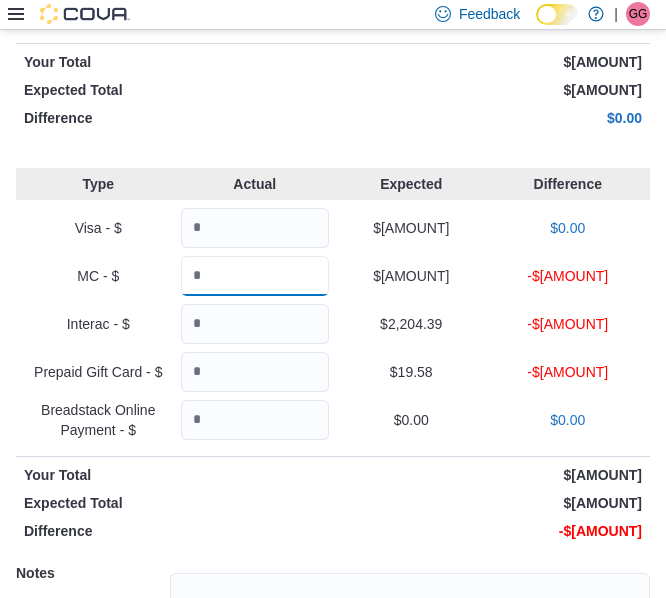 click at bounding box center [255, 276] 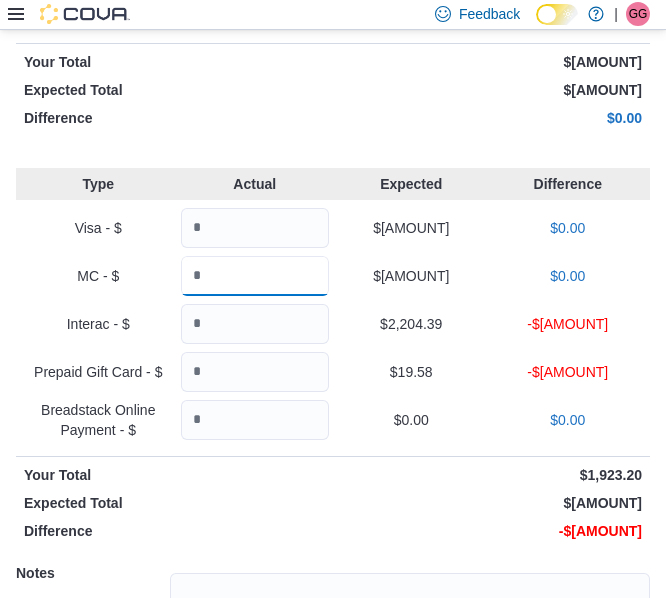 type on "******" 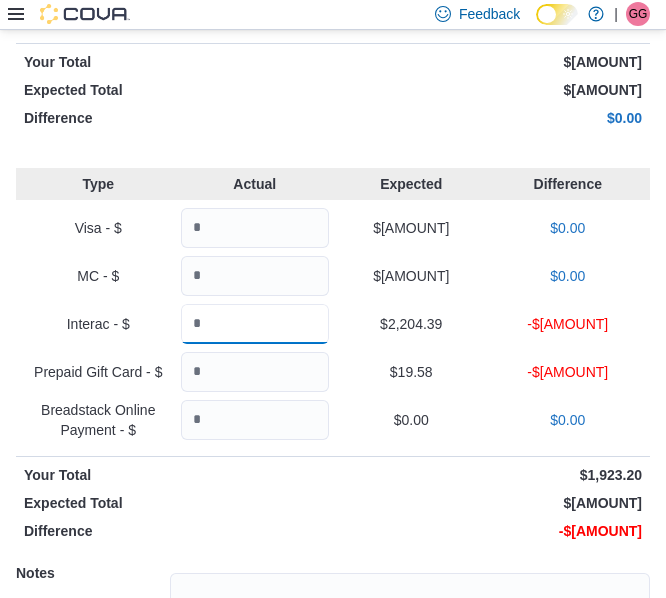 click at bounding box center [255, 324] 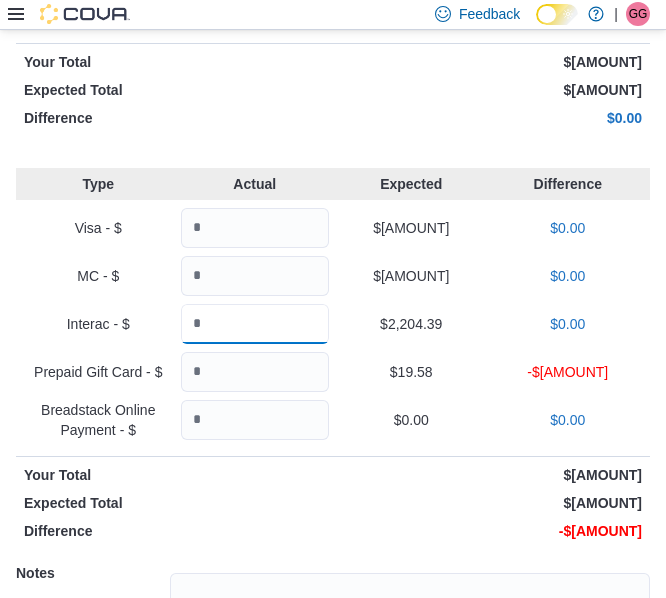 type on "*******" 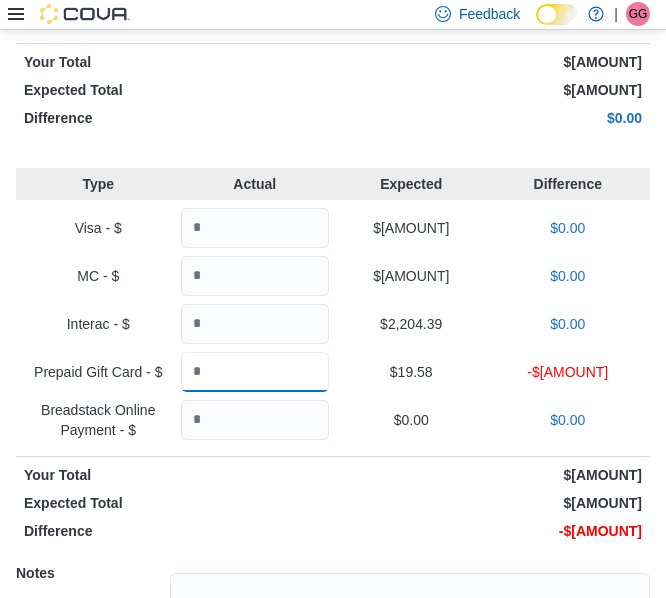 click at bounding box center (255, 372) 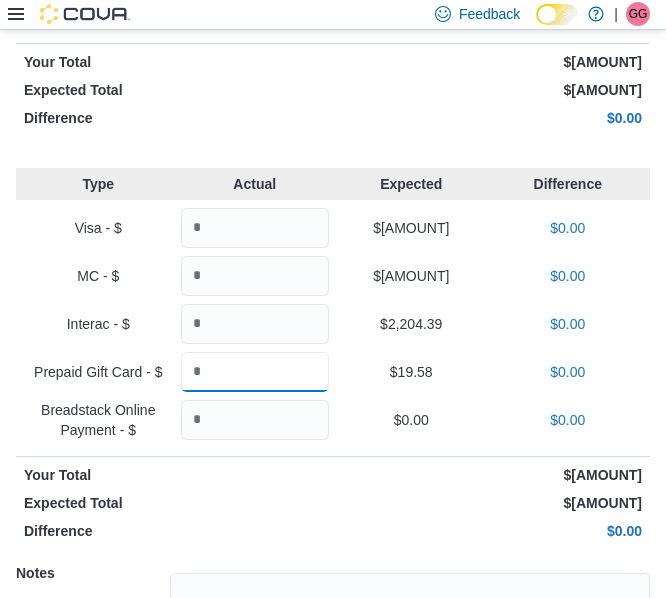 type on "*****" 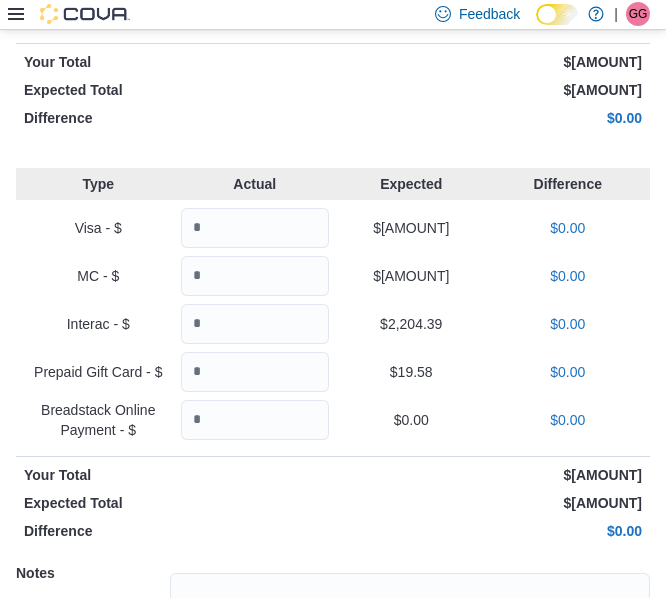 click on "$0.00" at bounding box center [411, 420] 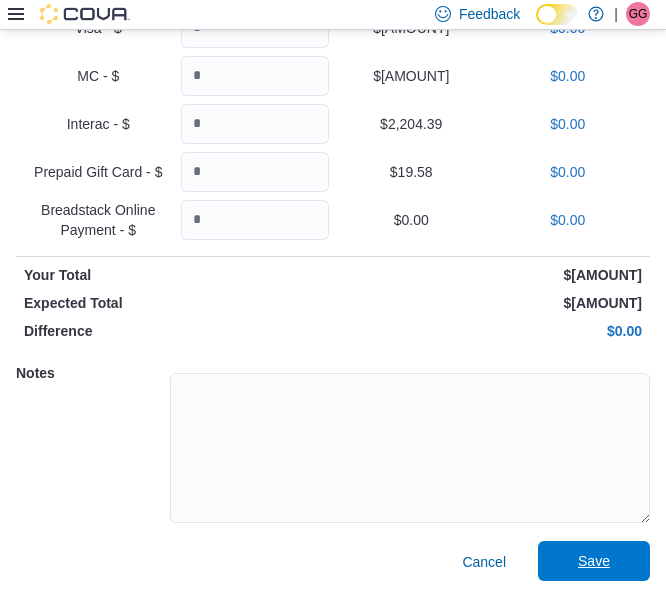 click on "Save" at bounding box center [594, 561] 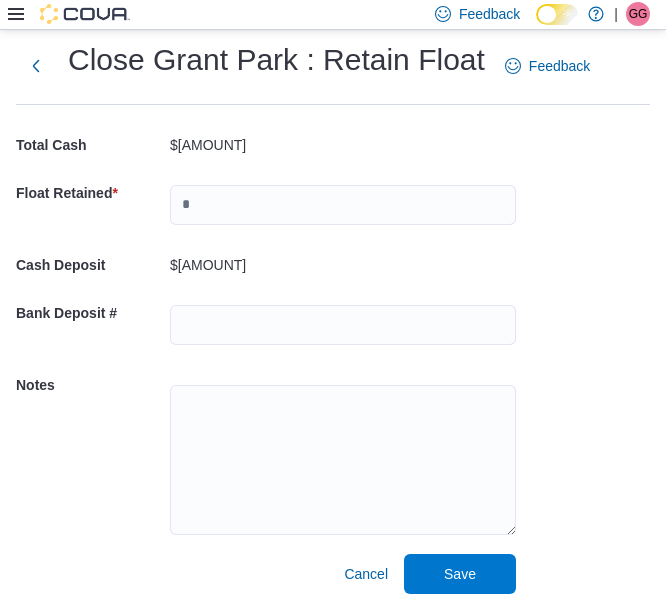 scroll, scrollTop: 58, scrollLeft: 0, axis: vertical 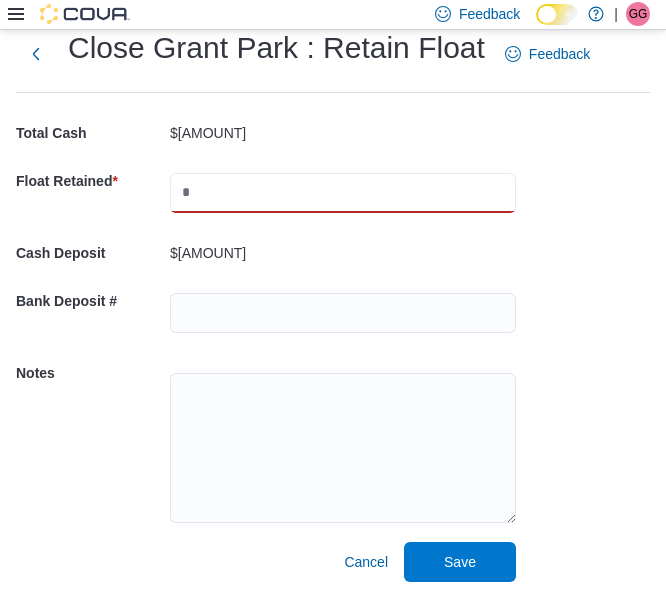 click at bounding box center (343, 193) 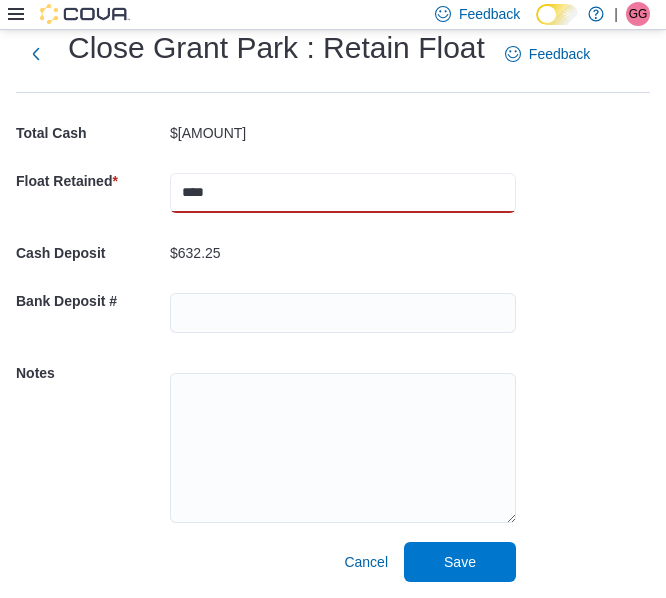 type on "****" 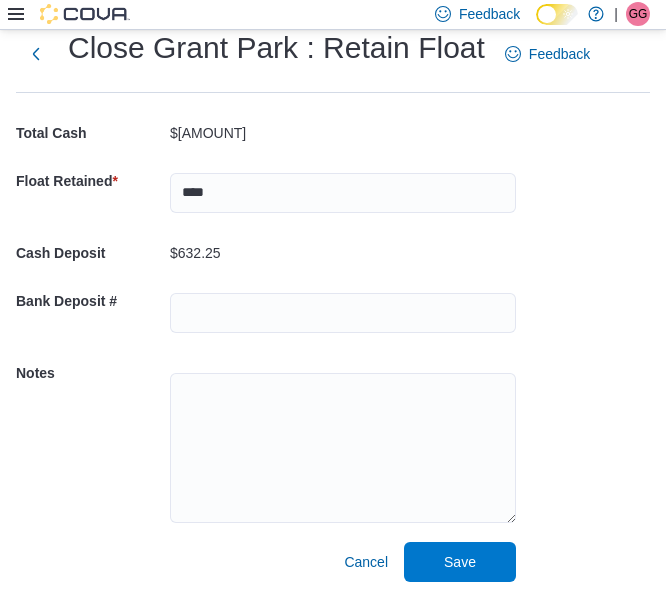 click on "Cash Management …   Retain Float Close Grant Park : Retain Float Feedback   Total Cash $2,032.25 Float Retained  * **** Cash Deposit $632.25 Bank Deposit # Notes Cancel Save" at bounding box center (333, 285) 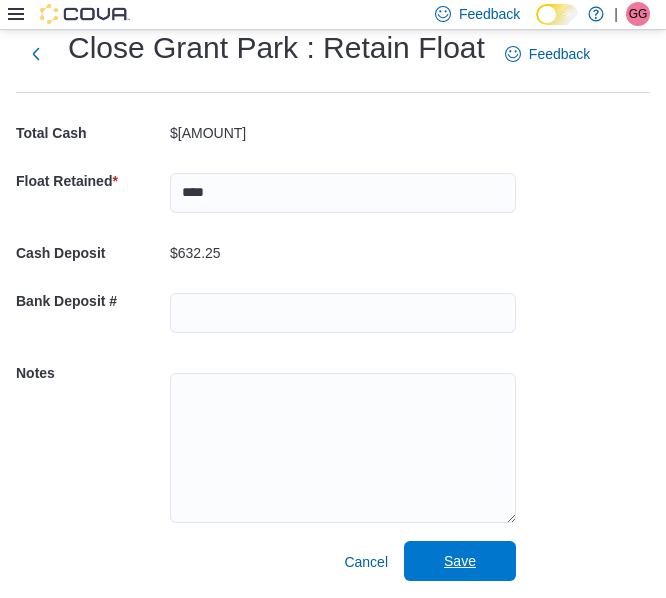 click on "Save" at bounding box center [460, 561] 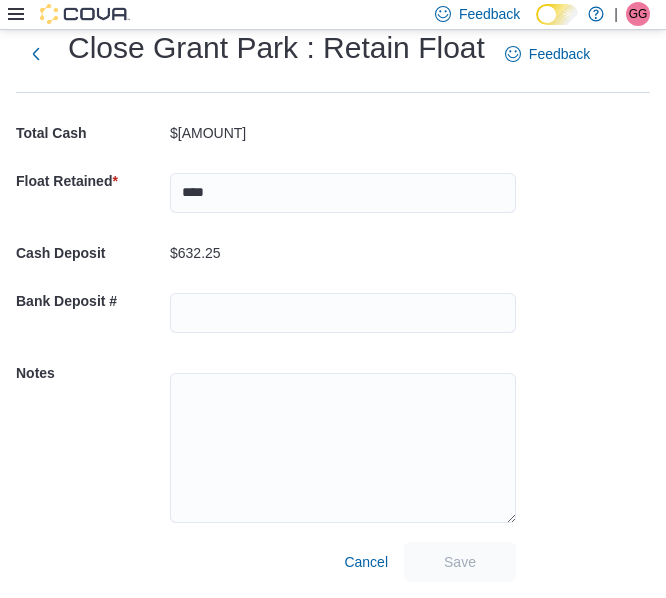 scroll, scrollTop: 6, scrollLeft: 0, axis: vertical 